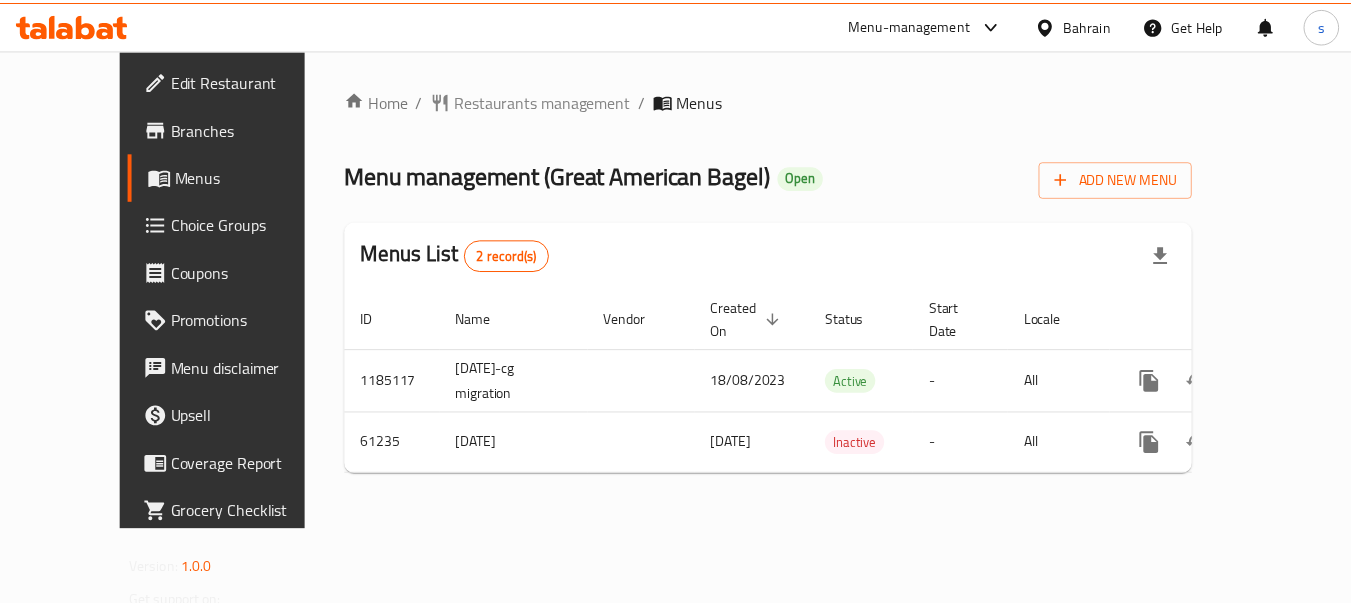 scroll, scrollTop: 0, scrollLeft: 0, axis: both 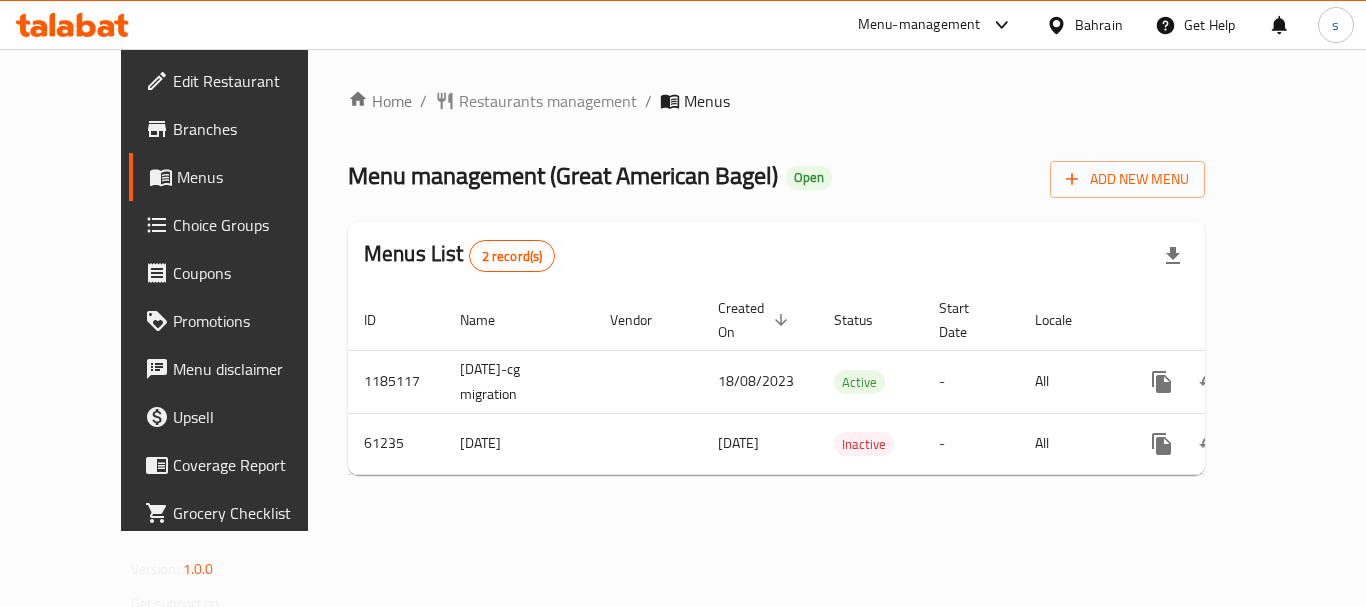 click on "Choice Groups" at bounding box center (253, 225) 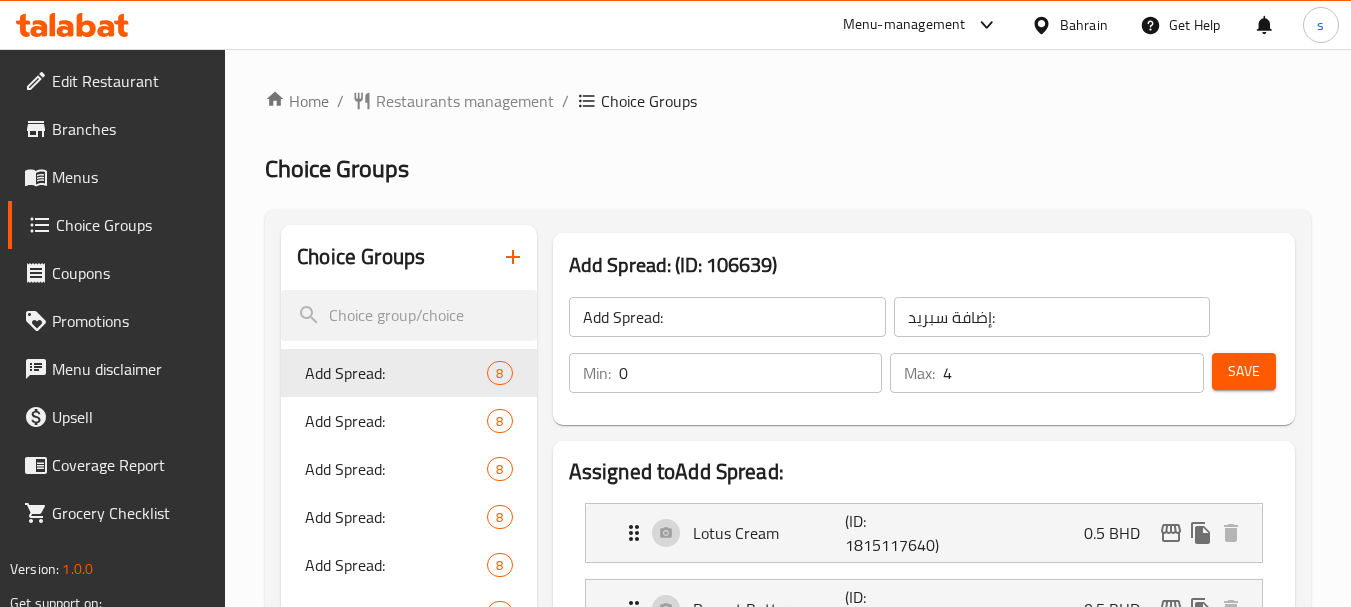 click on "Home / Restaurants management / Choice Groups Choice Groups Choice Groups Add Spread: 8 Add Spread: 8 Add Spread: 8 Add Spread: 8 Add Spread: 8 Add Spread: 8 Add Spread 8 Add Spread: 8 Add Spread: 8 Add Spread 8 Add Spread 8 Add Spread 8 Spread Add On's: 8 Add On's 8 Your Choice Of Bagel: 15 Your Choice Of Bagel: 4 Your Choice Of Bagel: 16 Your Choice Of Bagel 16 Your Choice Of Bagel: 19 Your Choice Of Bagel: 19 Your Choice Of Bagel: 19 Upgrade To: 19 Your Choice Of Bagel: 19 Your Choice Of Bagel: 19 Chioce Of Crossiant 4 Your Choice Of Bagel: 19 Add On's:	 1 Your Choice Of Bagel: 18 Upgrade To 19 Your Choice Of Bagel 19 Upgrade to  18 Your Choice Of Bagel: 19 Your Choic Of Bagel: 19 Your Choice Of Bagel: 19 Your Choice Of Bagel: 19 Your Choice Of Bagel: 19 Your choice of berry 3 Your Choice Of Size: 2 Your Choice Of: 2 Your Choice of 2 Your Choice Of Sauce: 4 Your Choice Of Flavor: 4 Your Choice Of Flavor: 9 Your Choice Of Flavor: 11 Your choice of flavor: 3 Your choice of size: 2 Choice Of Flavour 2 3 4 2 7" at bounding box center (788, 2511) 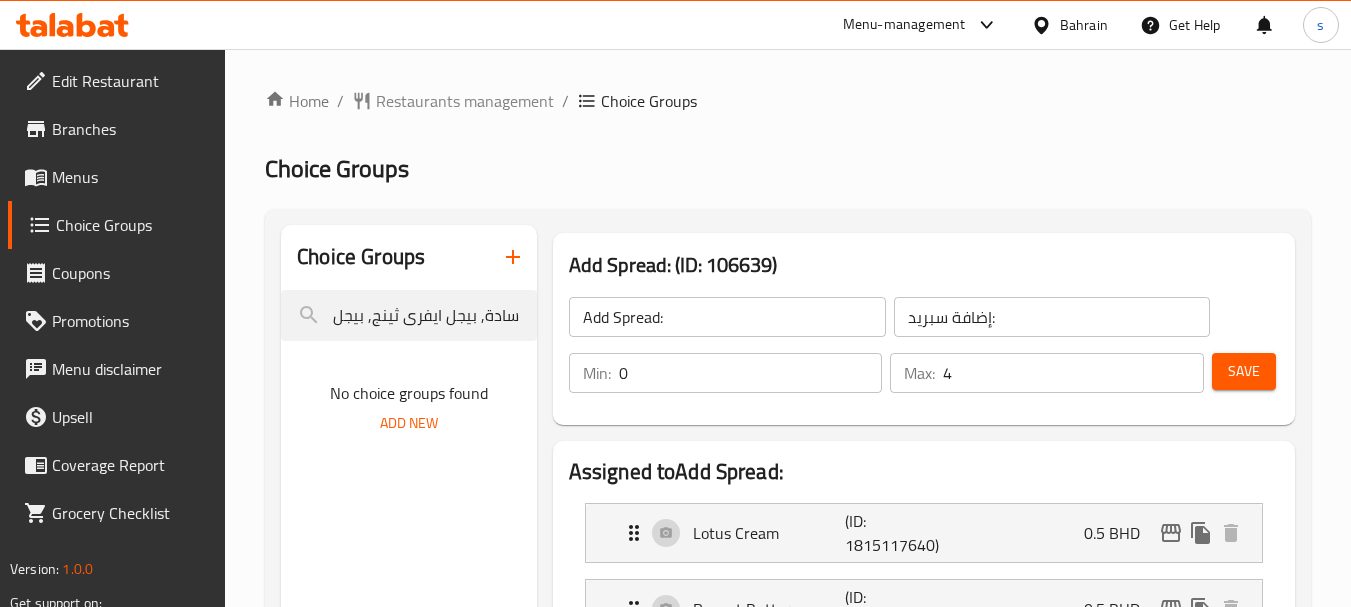 scroll, scrollTop: 0, scrollLeft: 0, axis: both 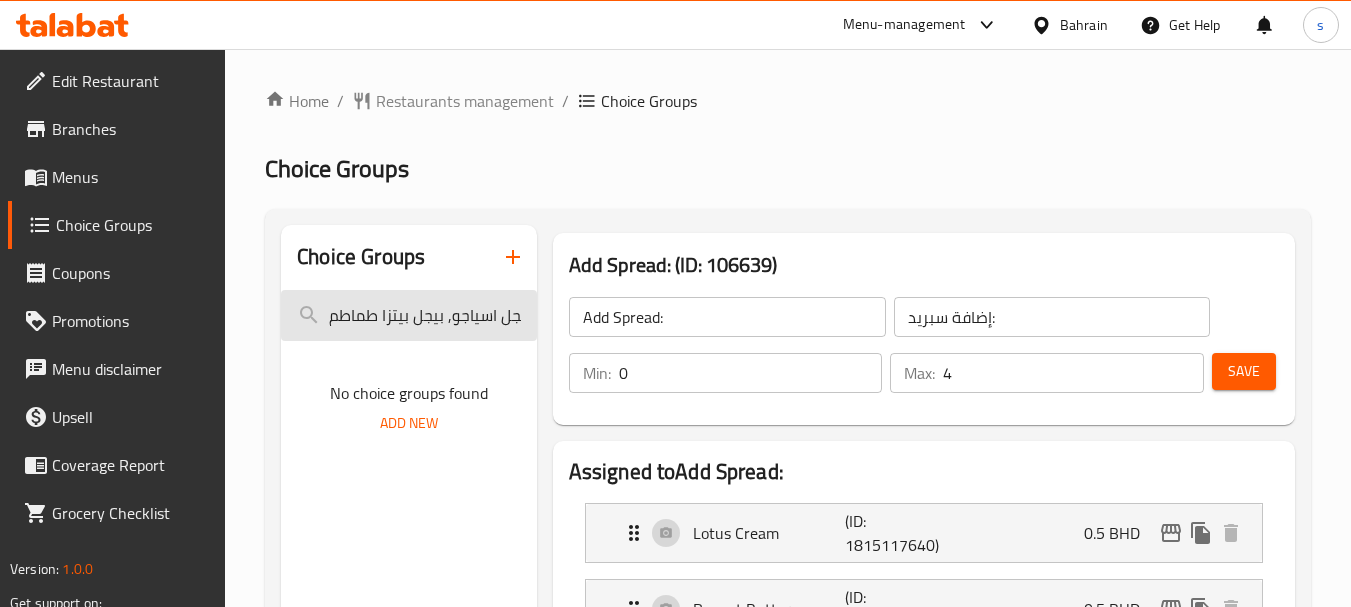 click on "بيجل سادة, بيجل ايفرى ثينج, بيجل بالثوم, بيجل بالبصل, بيجل بالسمسم, بيجل بدقيق الحبوب, بيجل ال 10 حبوب, بيجل بالقمح الكامل, بيجل هلابينو شيدر, بيجل شيدر و أعشاب, بيجل بالطماطم المجففة, بيجل توست فرنسي, بيجل برقائق الشوكولاته, بيجل بالقرفة والزبيب , بيجل بالقرفة و التفاح, بيجل كرانش توت أزرق, بيجل مقرمش بالقرفة, بيجل اسياجو, بيجل بيتزا طماطم" at bounding box center (408, 315) 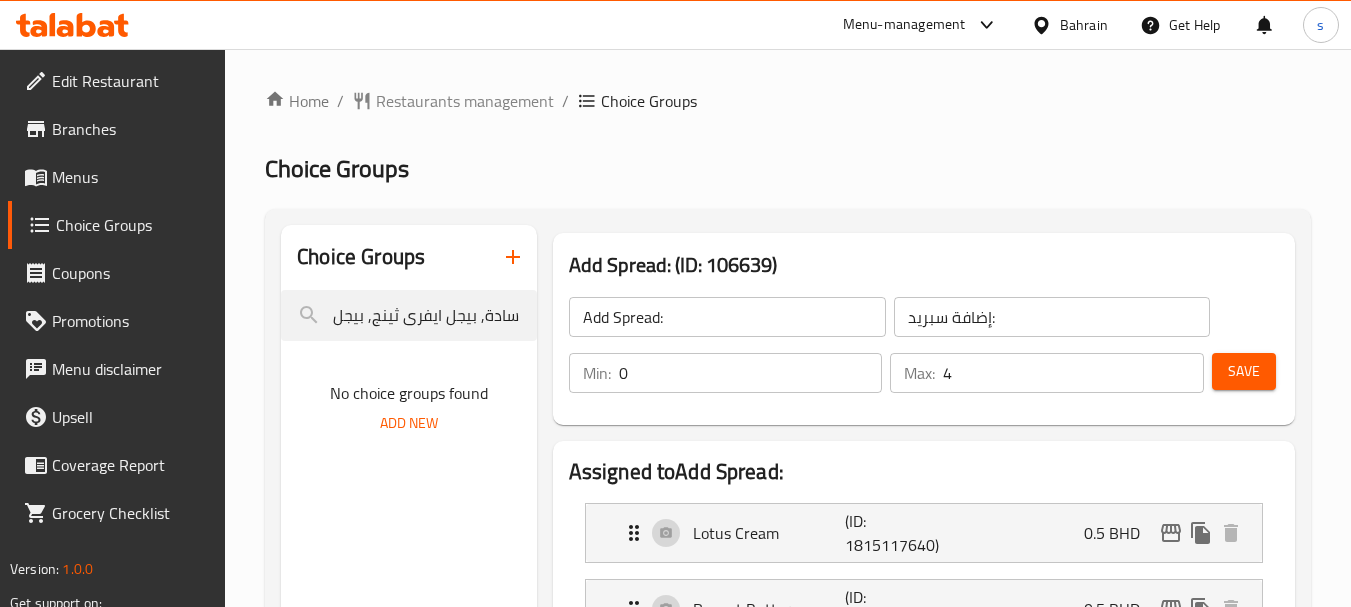 scroll, scrollTop: 0, scrollLeft: 0, axis: both 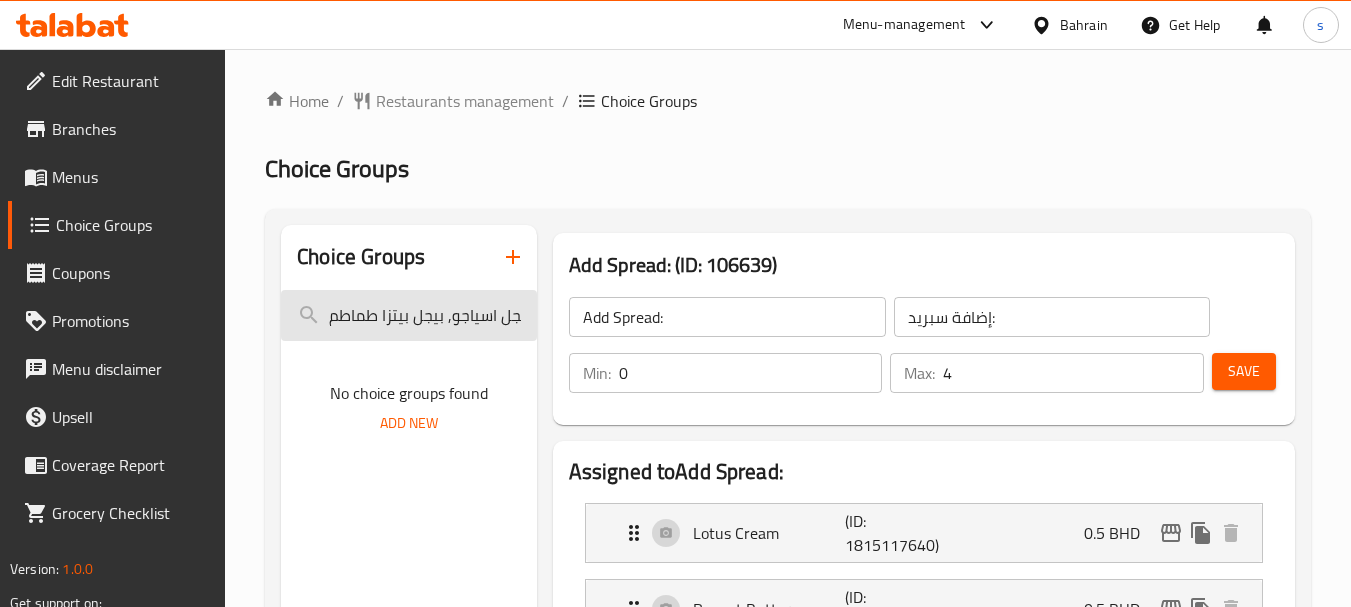 click on "بيجل سادة, بيجل ايفرى ثينج, بيجل بالثوم, بيجل بالبصل, بيجل بالسمسم, بيجل بدقيق الحبوب, بيجل ال 10 حبوب, بيجل بالقمح الكامل, بيجل هلابينو شيدر, بيجل شيدر و أعشاب, بيجل بالطماطم المجففة, بيجل توست فرنسي, بيجل برقائق الشوكولاته, بيجل بالقرفة والزبيب , بيجل بالقرفة و التفاح, بيجل كرانش توت أزرق, بيجل مقرمش بالقرفة, بيجل اسياجو, بيجل بيتزا طماطم" at bounding box center [408, 315] 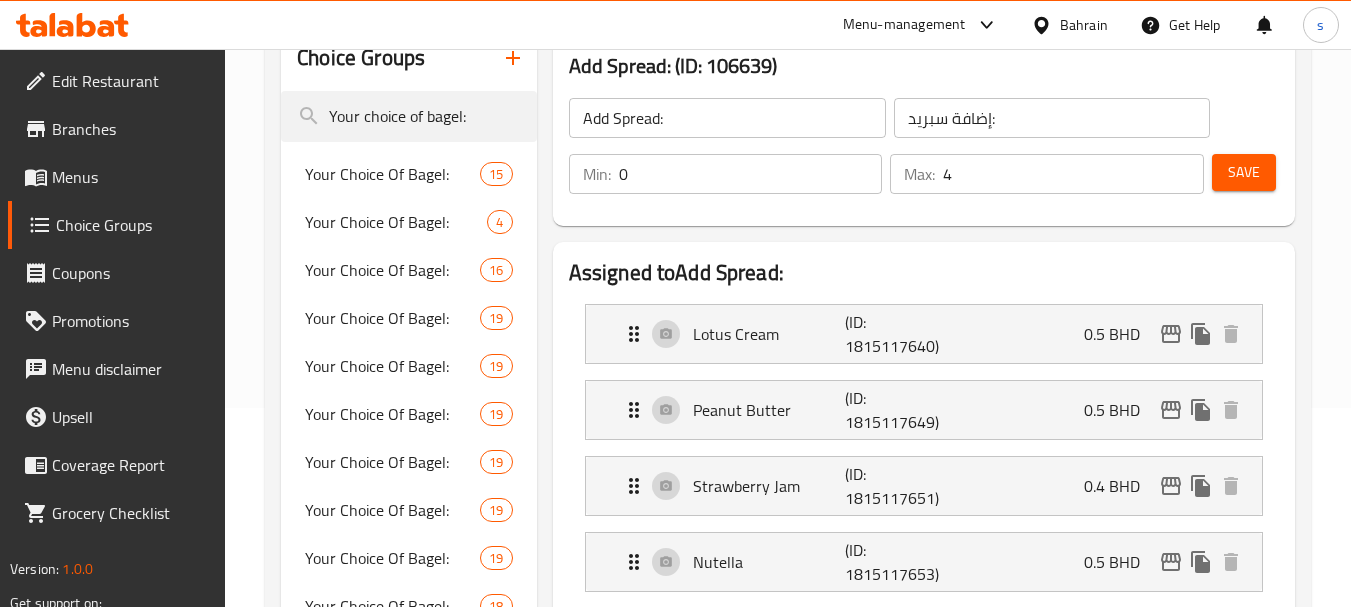 scroll, scrollTop: 200, scrollLeft: 0, axis: vertical 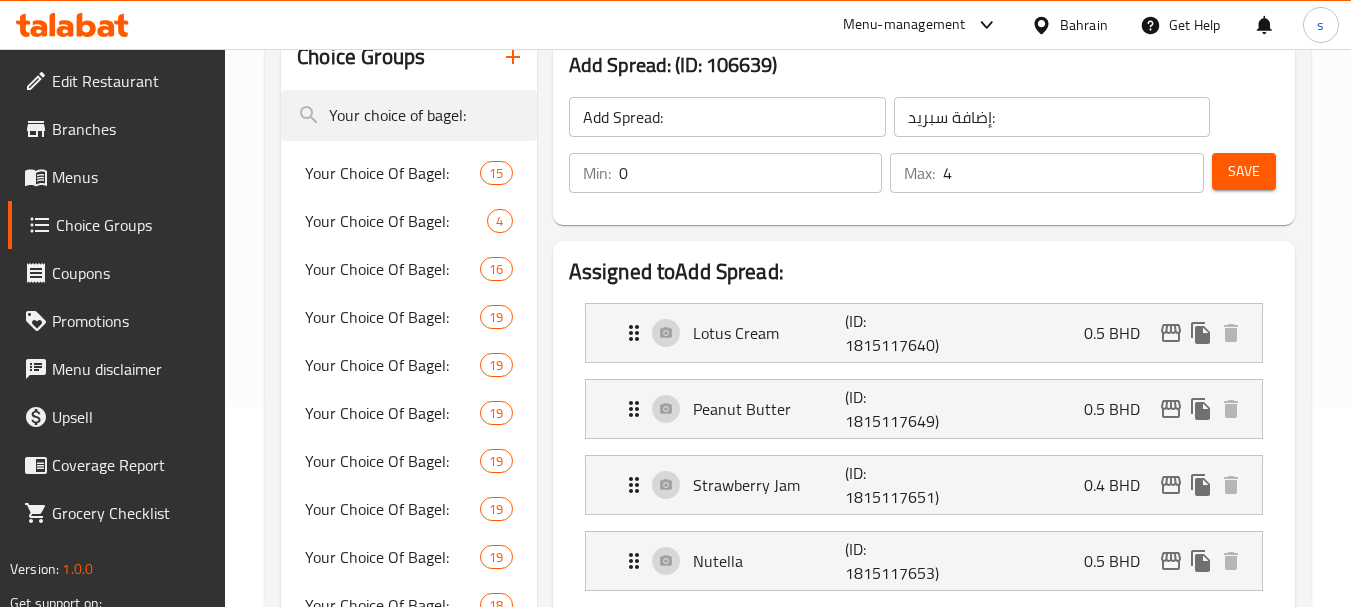 type on "Your choice of bagel:" 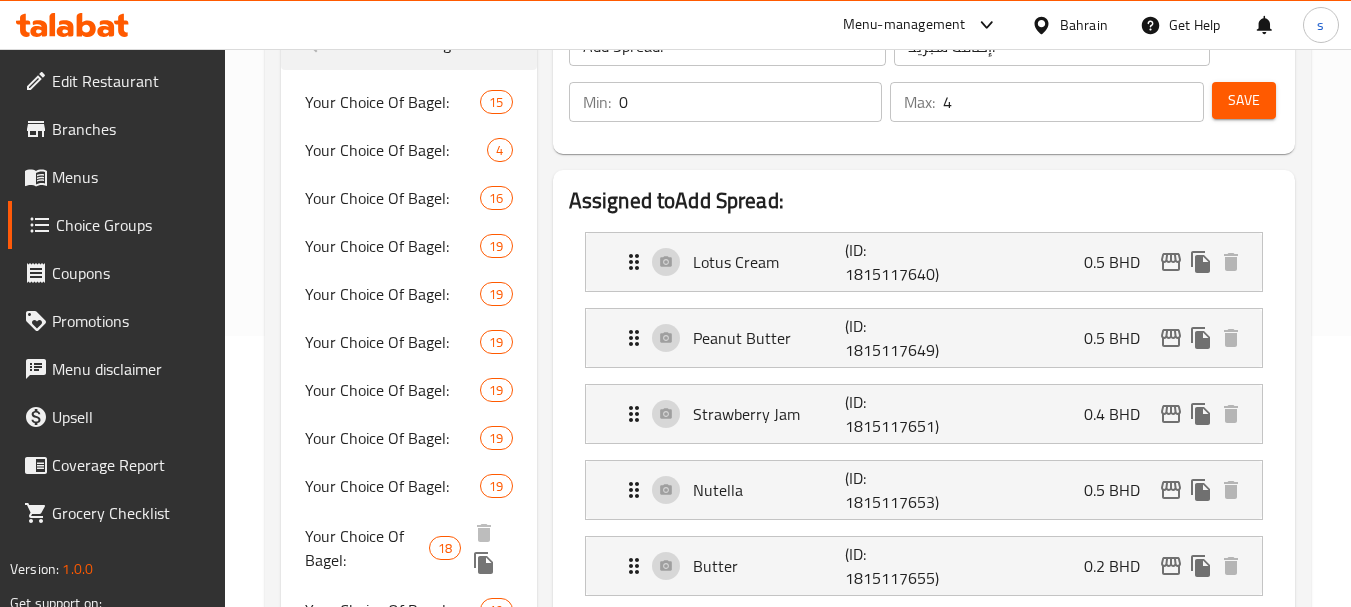 scroll, scrollTop: 200, scrollLeft: 0, axis: vertical 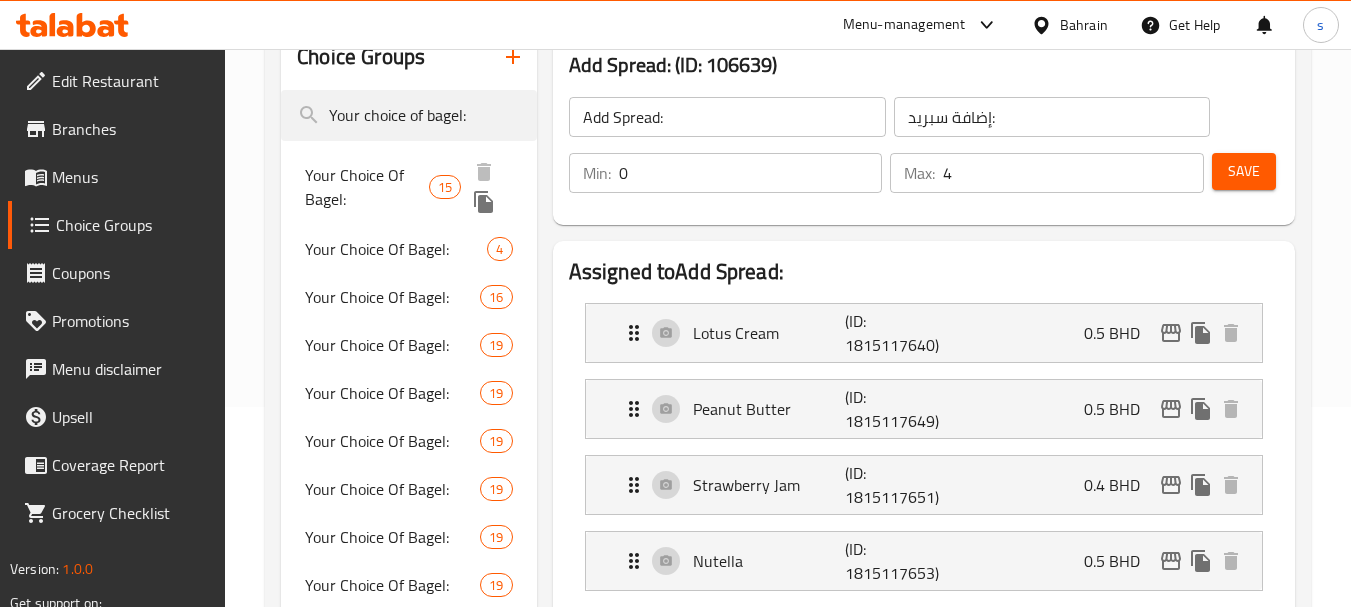 click on "Your Choice Of Bagel:" at bounding box center (367, 187) 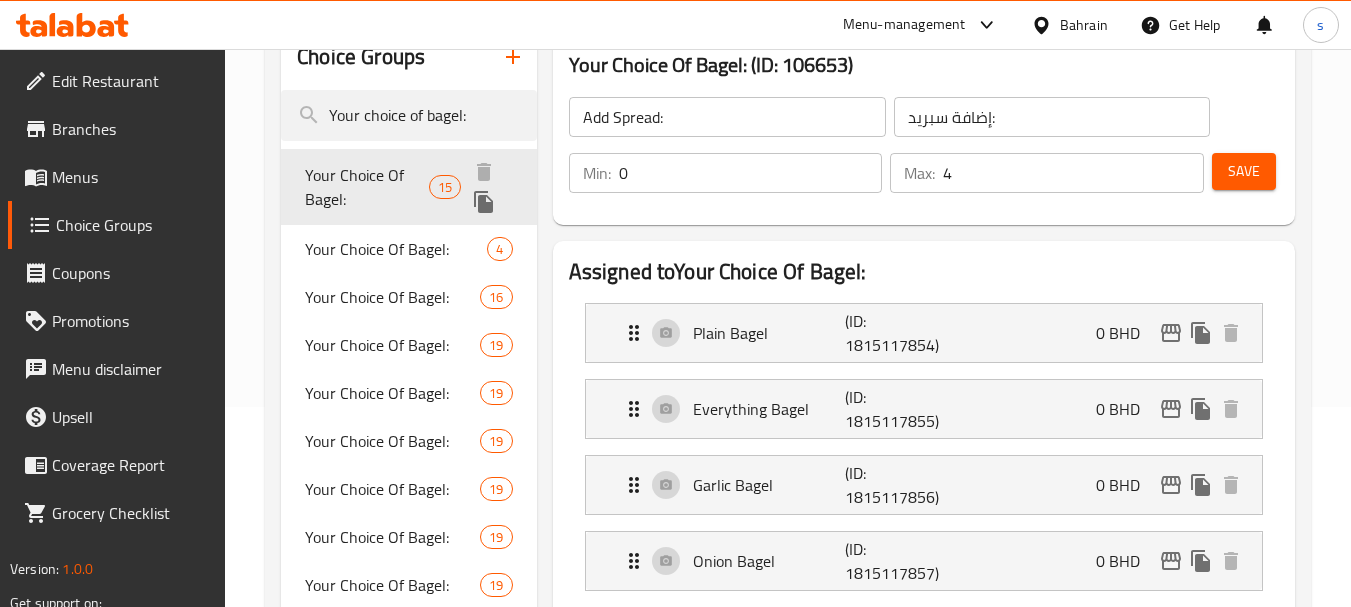 type on "Your Choice Of Bagel:" 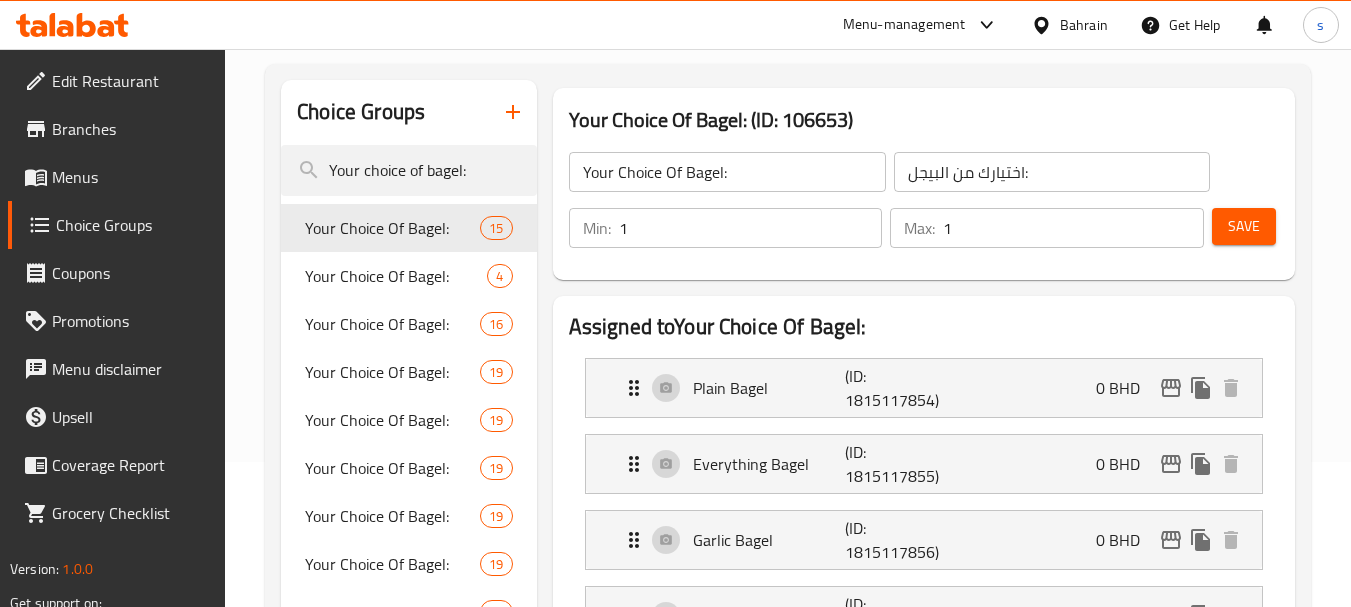 scroll, scrollTop: 100, scrollLeft: 0, axis: vertical 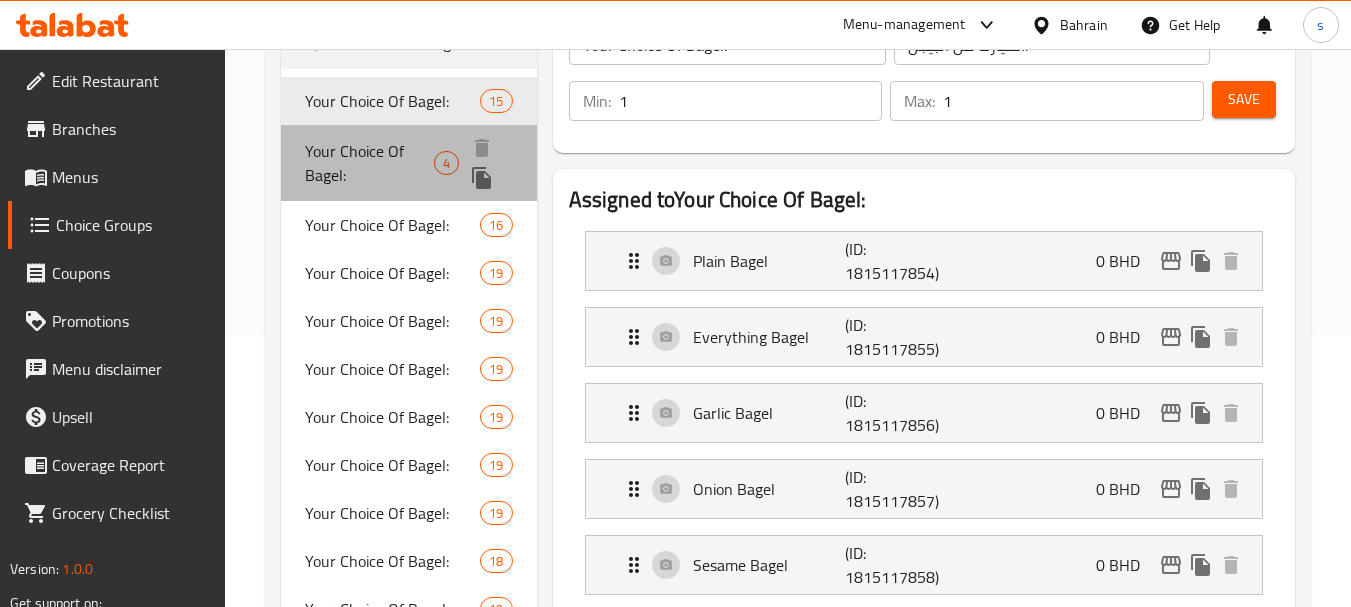 click on "Your Choice Of Bagel:" at bounding box center (369, 163) 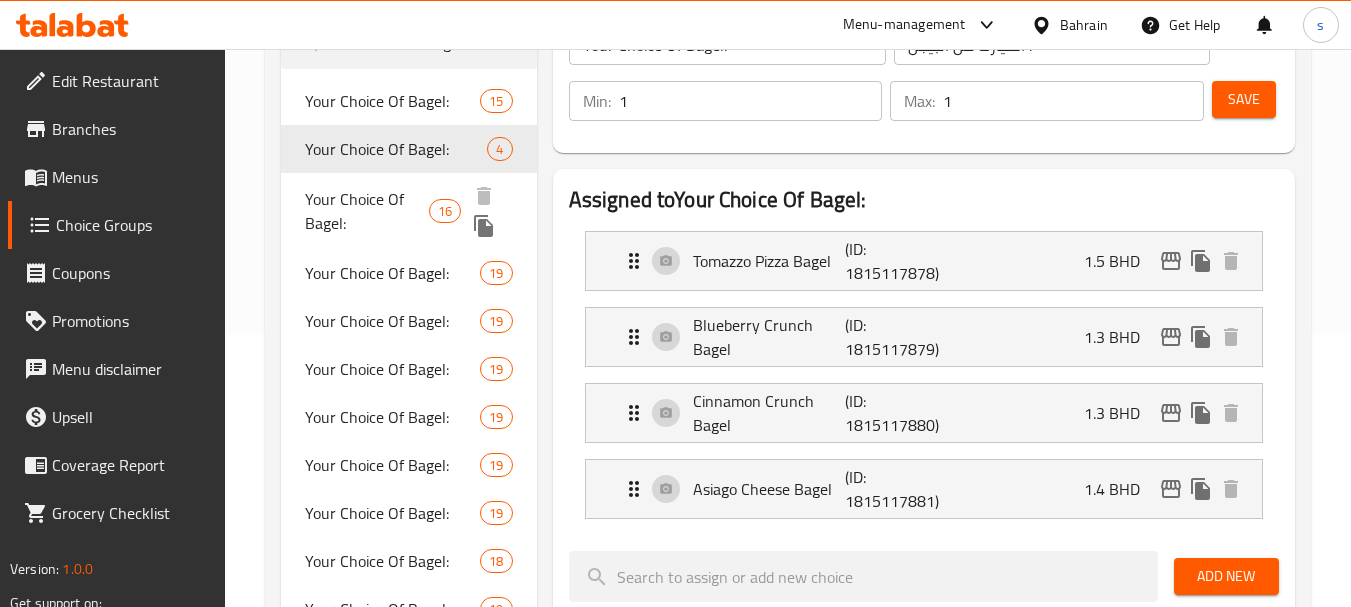 click on "Your Choice Of Bagel:" at bounding box center (367, 211) 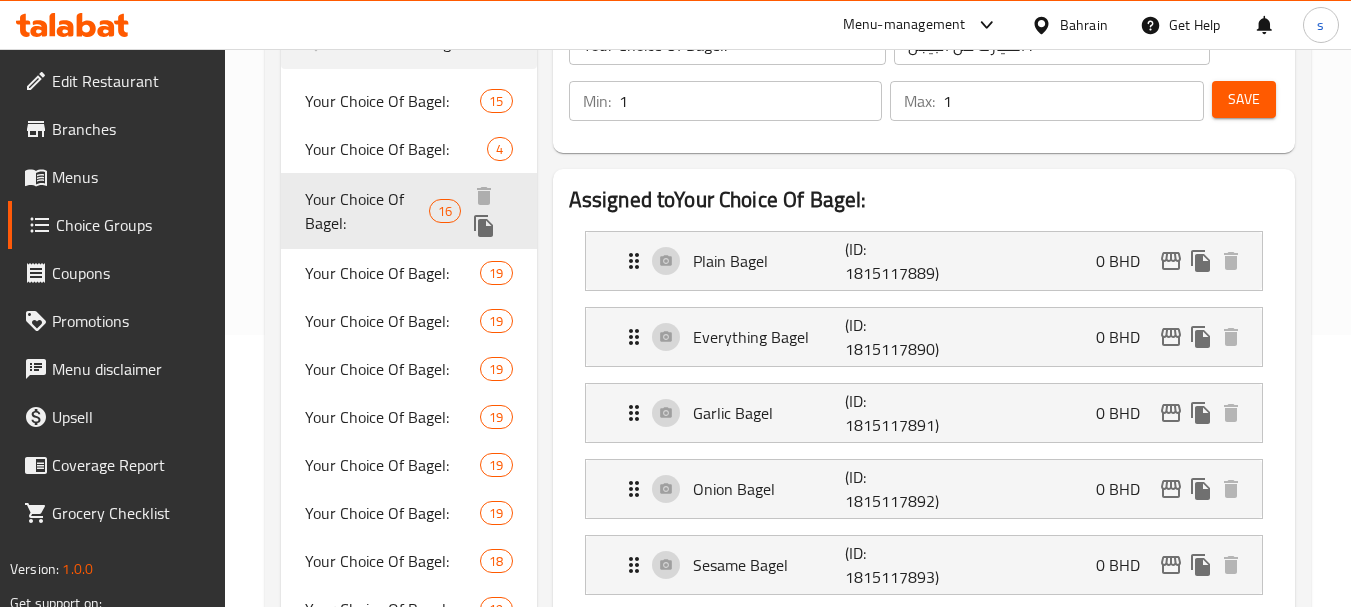 type on "اختيارك من البيجل:" 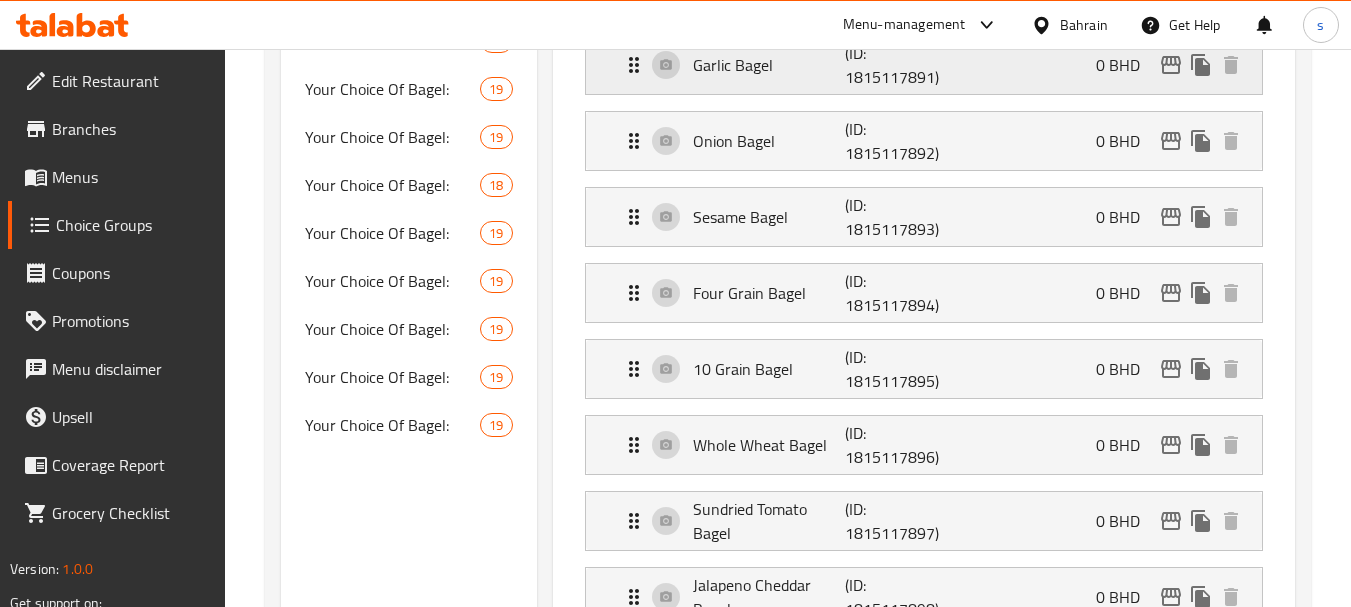 scroll, scrollTop: 672, scrollLeft: 0, axis: vertical 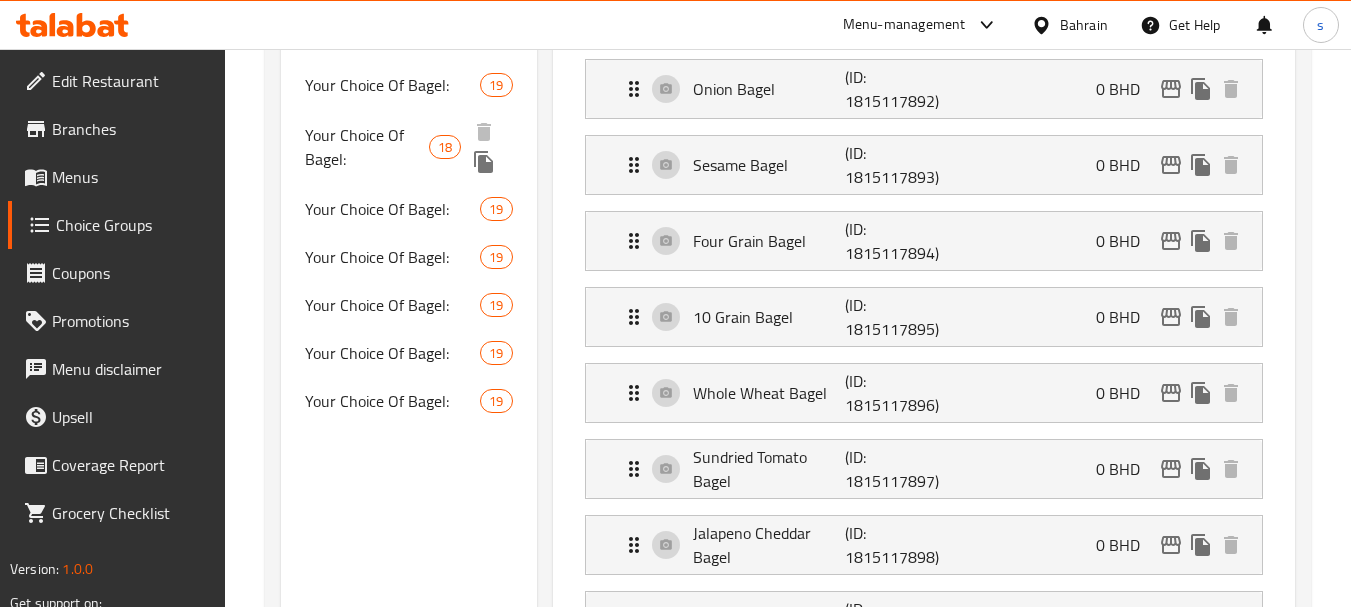 click on "Your Choice Of Bagel:" at bounding box center [367, 147] 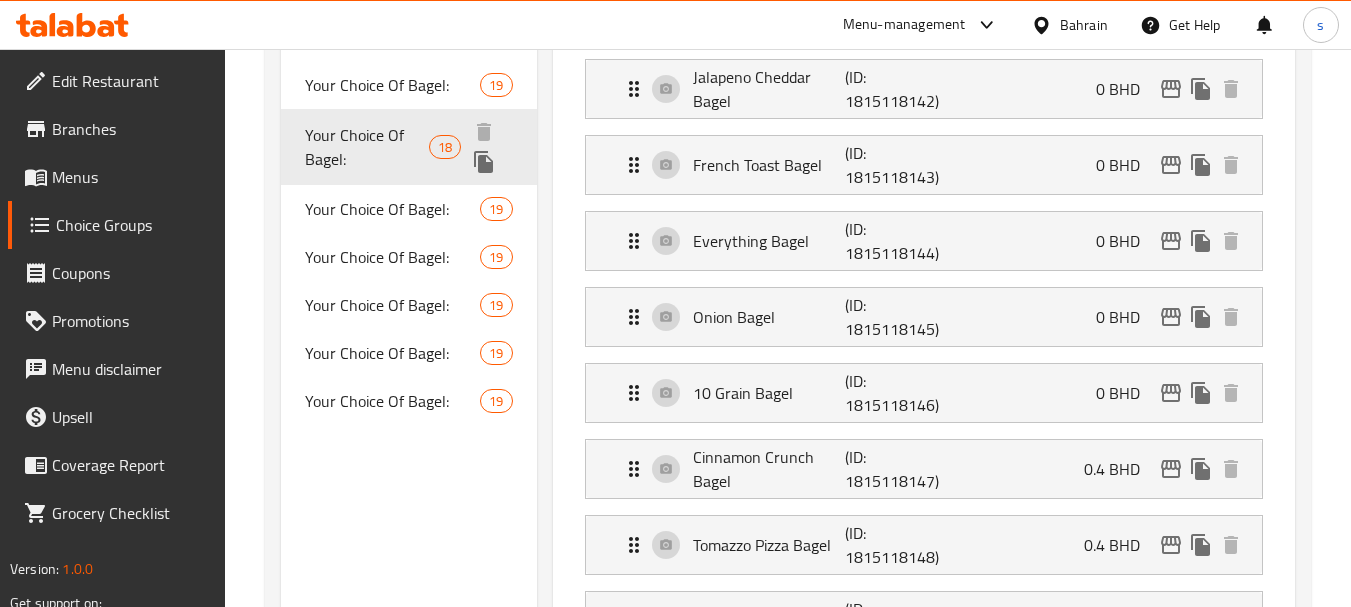 type on "1" 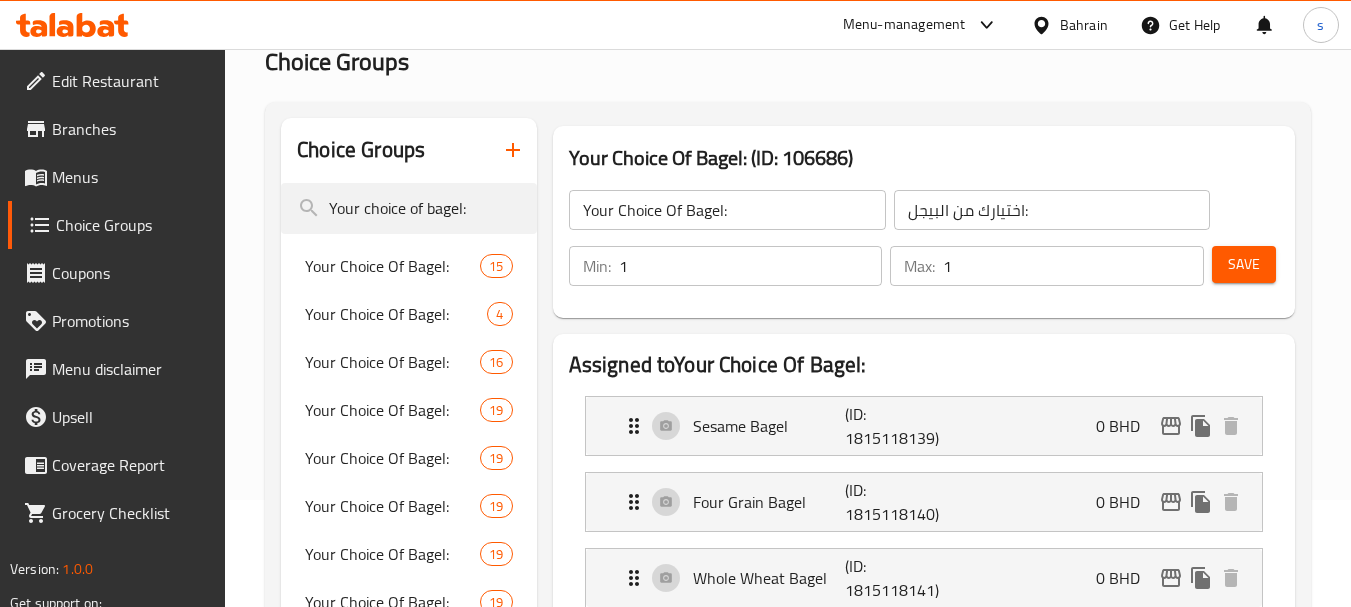 scroll, scrollTop: 72, scrollLeft: 0, axis: vertical 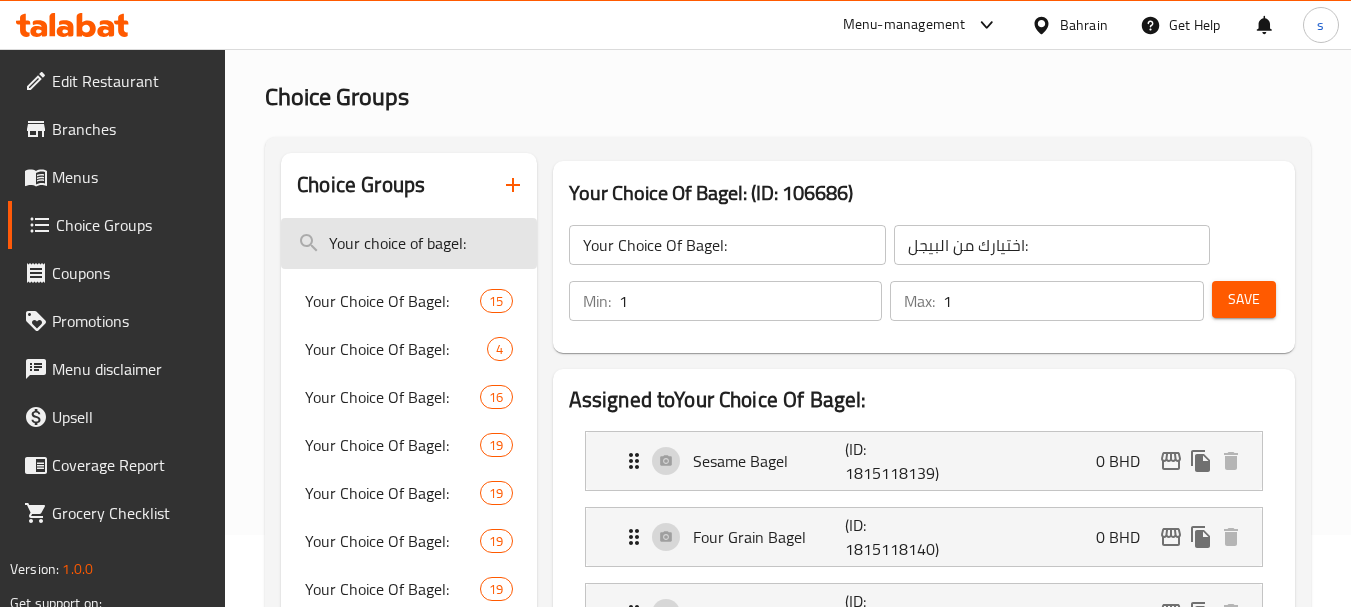 click on "Your choice of bagel:" at bounding box center [408, 243] 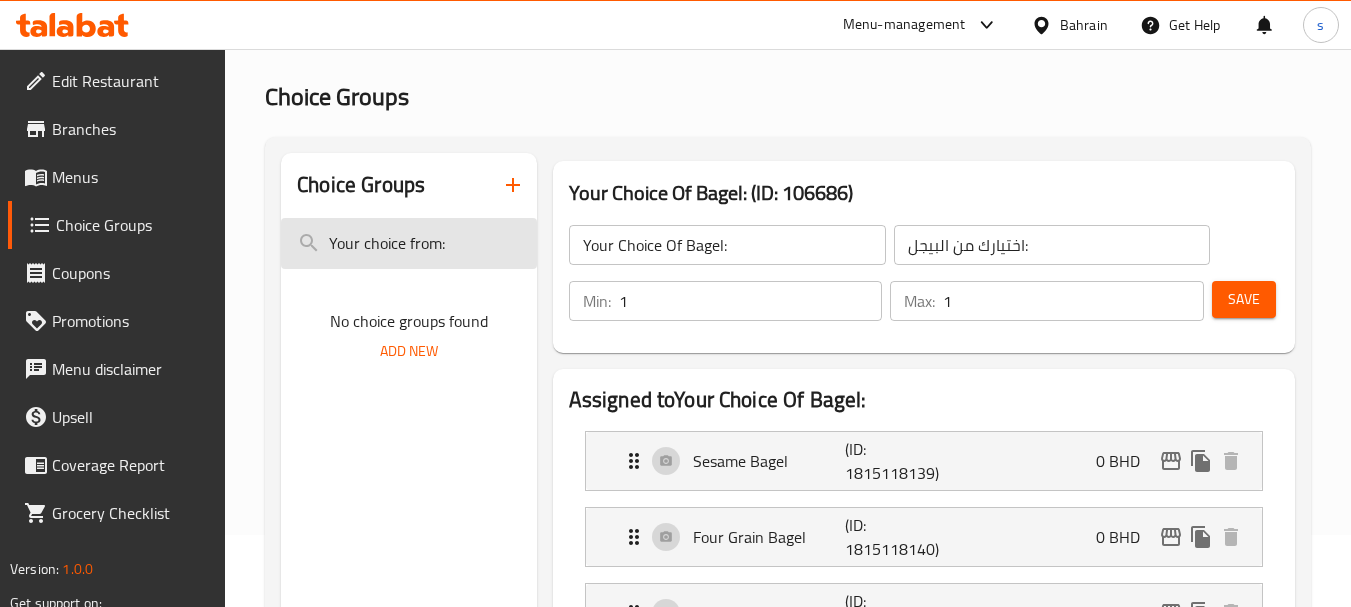 click on "Your choice from:" at bounding box center [408, 243] 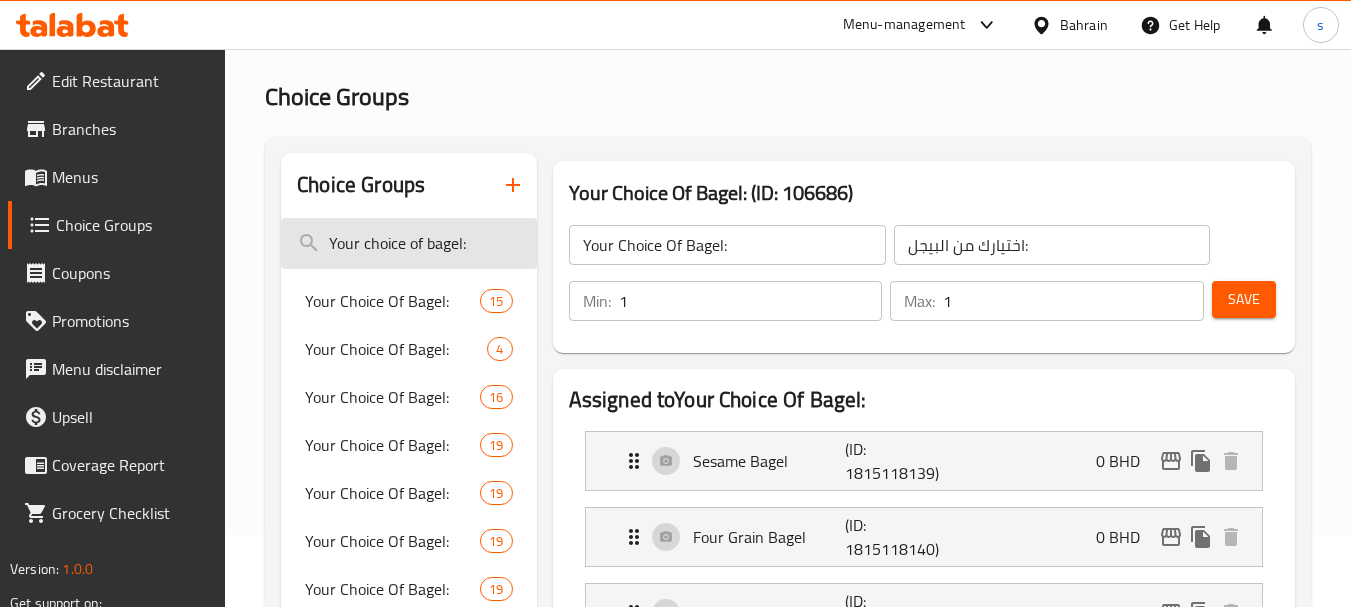 click on "Your choice of bagel:" at bounding box center [408, 243] 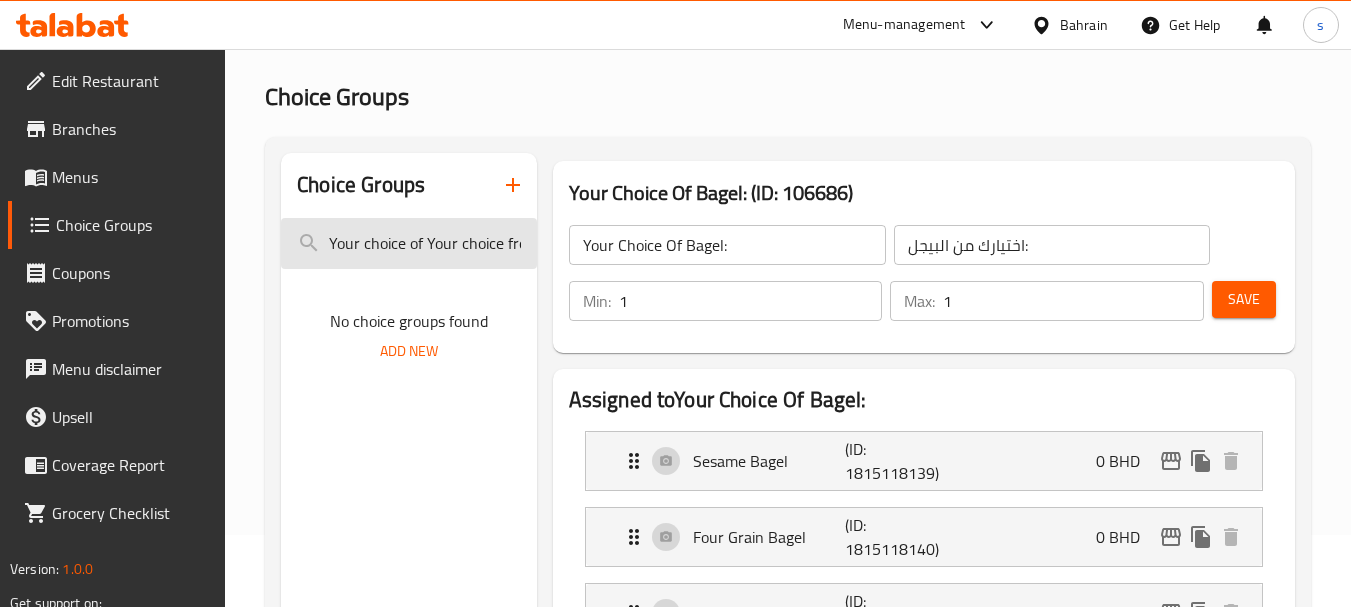 scroll, scrollTop: 0, scrollLeft: 21, axis: horizontal 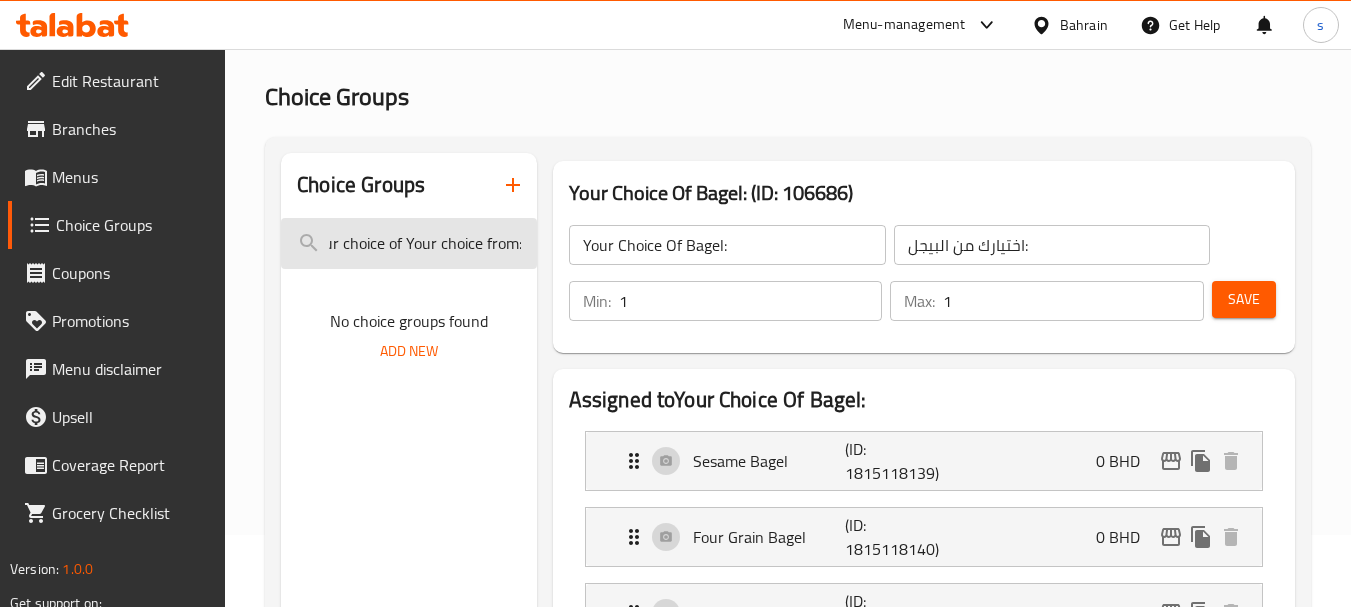 click on "Your choice of Your choice from::" at bounding box center [408, 243] 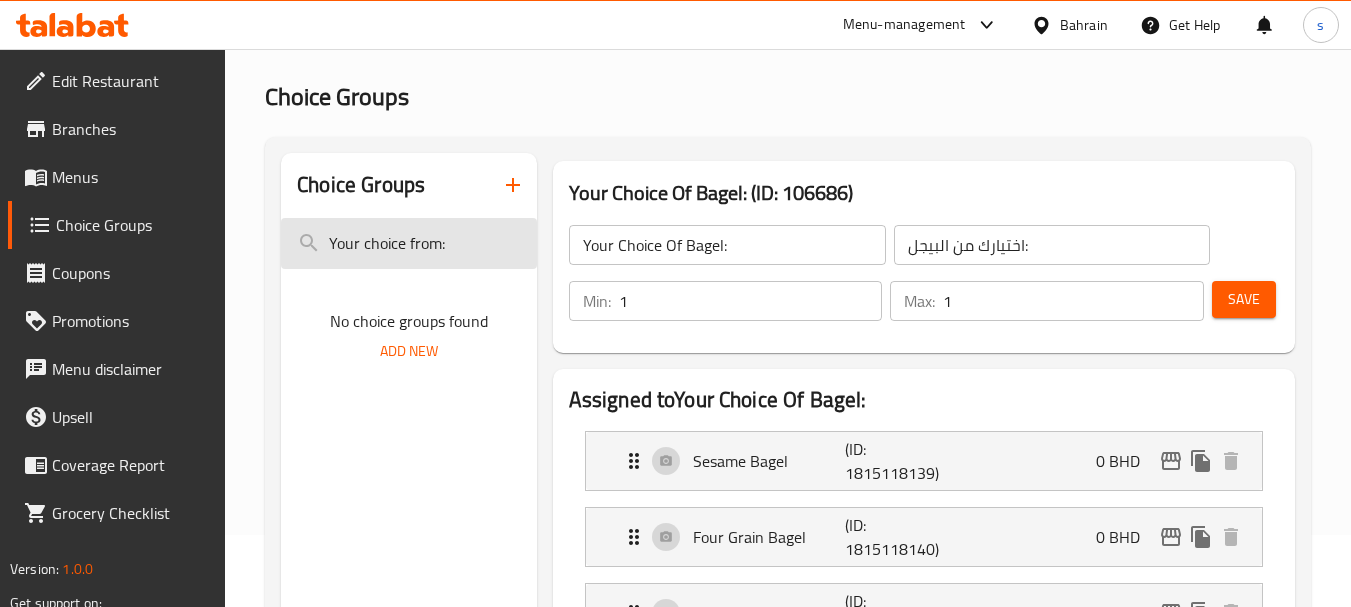 scroll, scrollTop: 0, scrollLeft: 0, axis: both 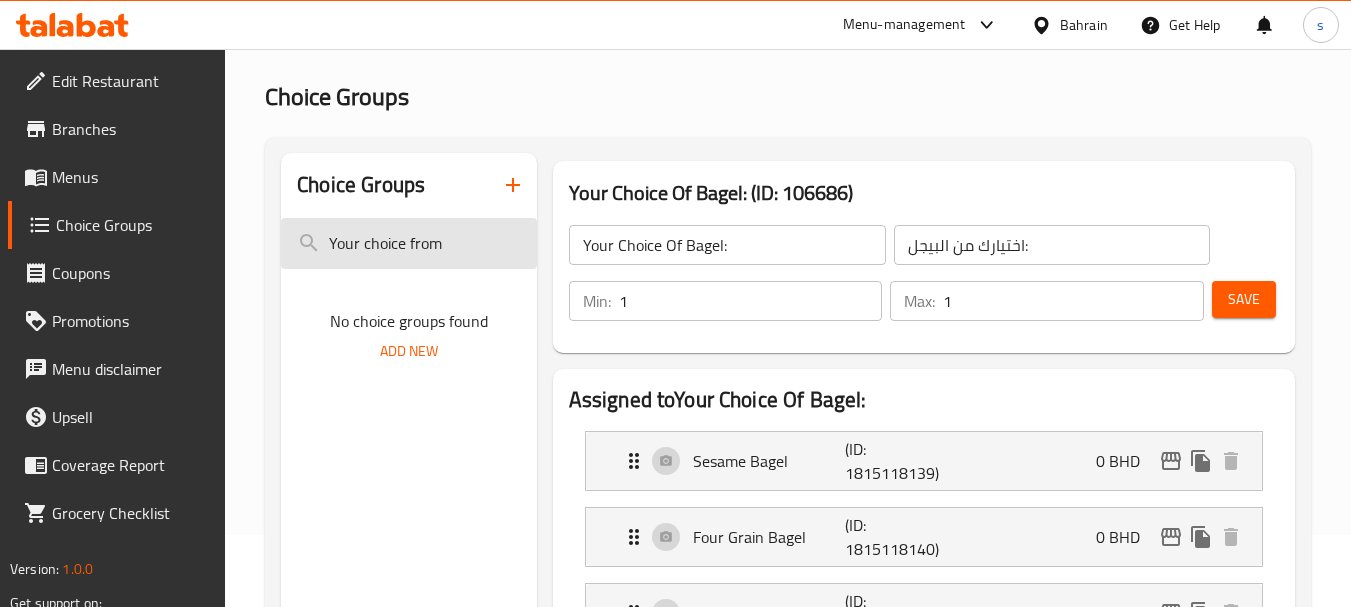 drag, startPoint x: 406, startPoint y: 238, endPoint x: 528, endPoint y: 256, distance: 123.32072 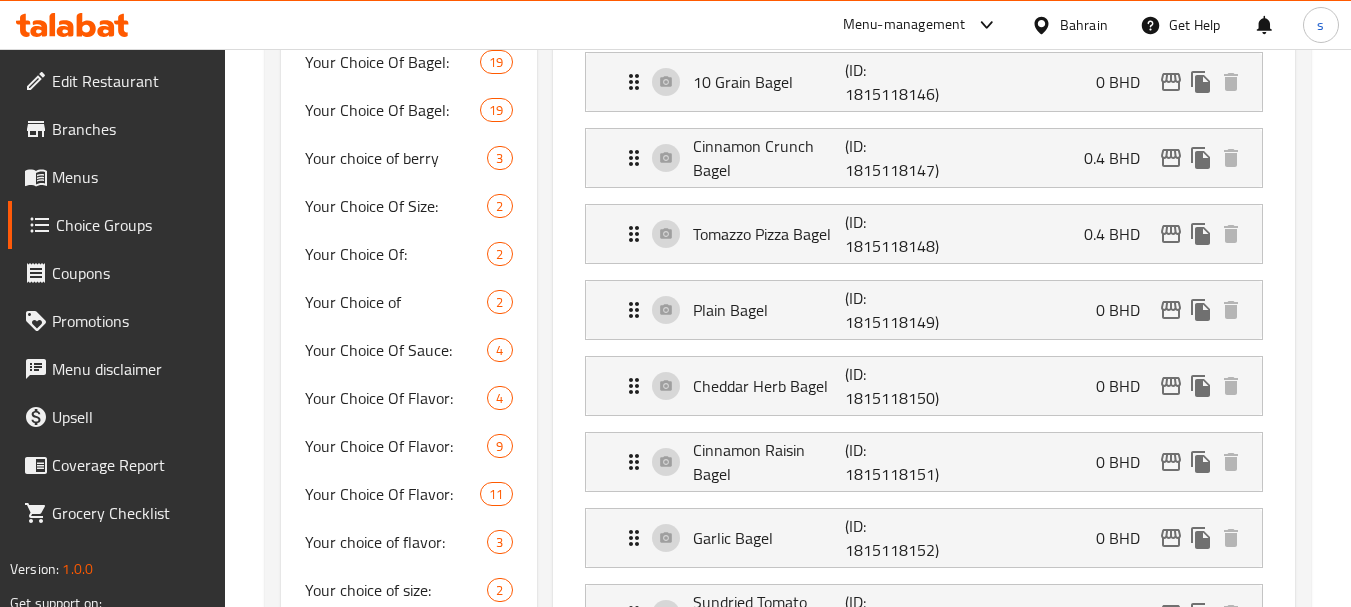 scroll, scrollTop: 1072, scrollLeft: 0, axis: vertical 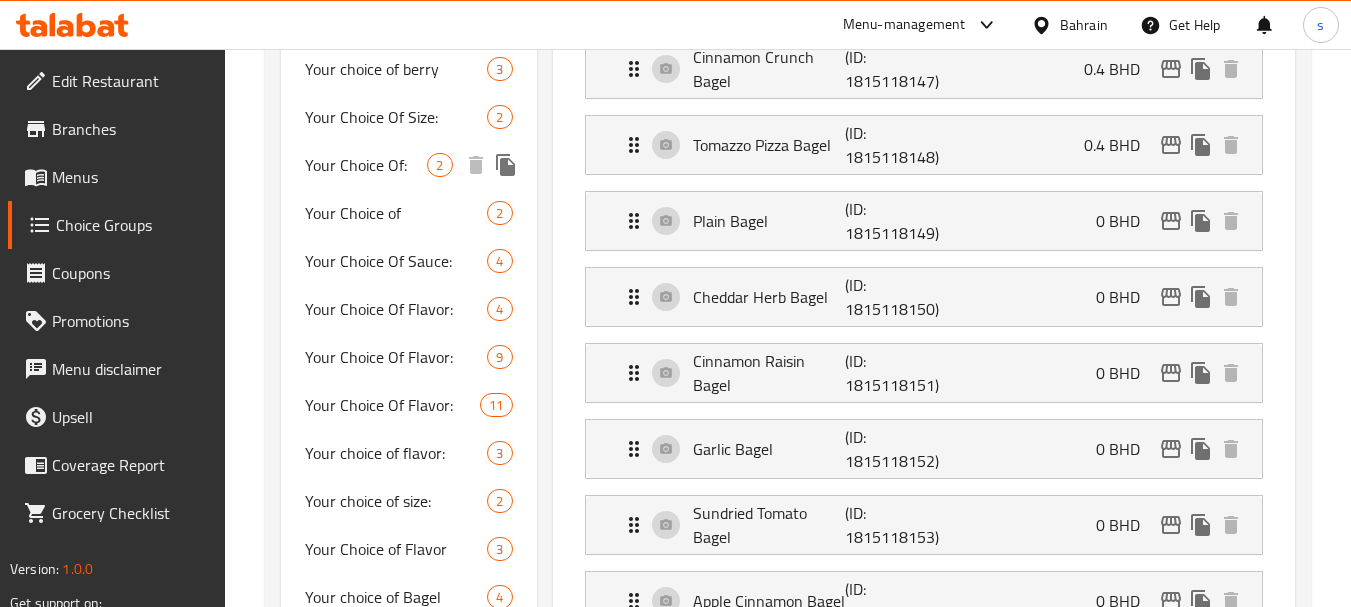 type on "Your choice" 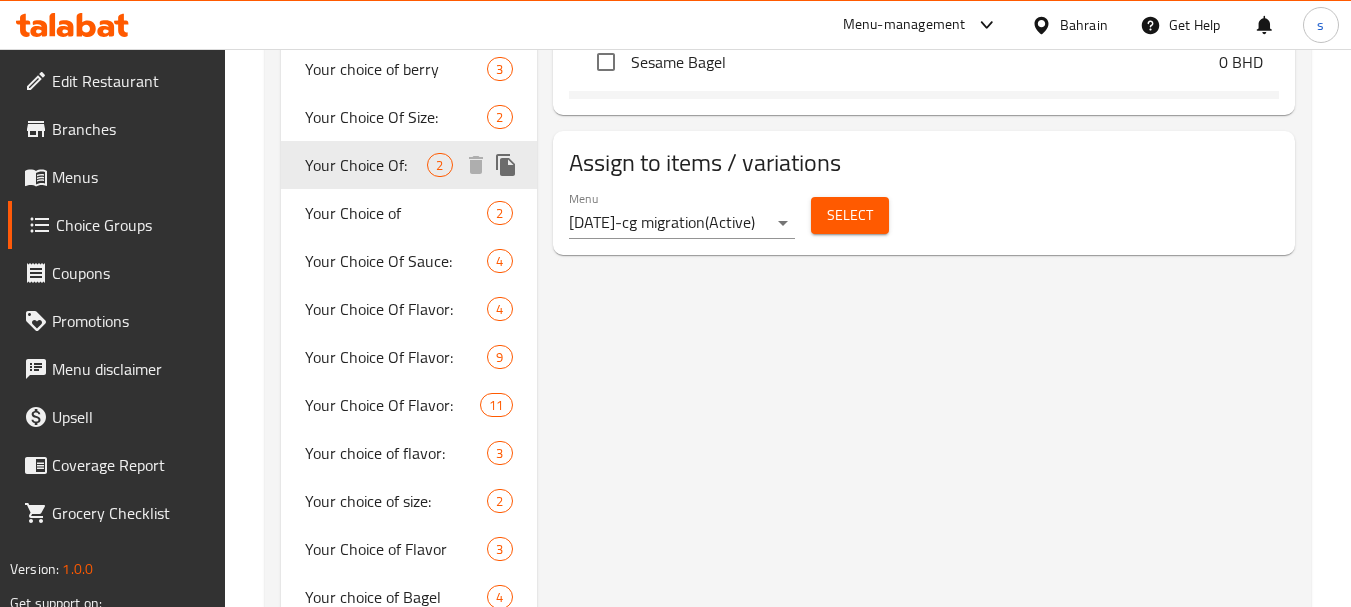 type on "Your Choice Of:" 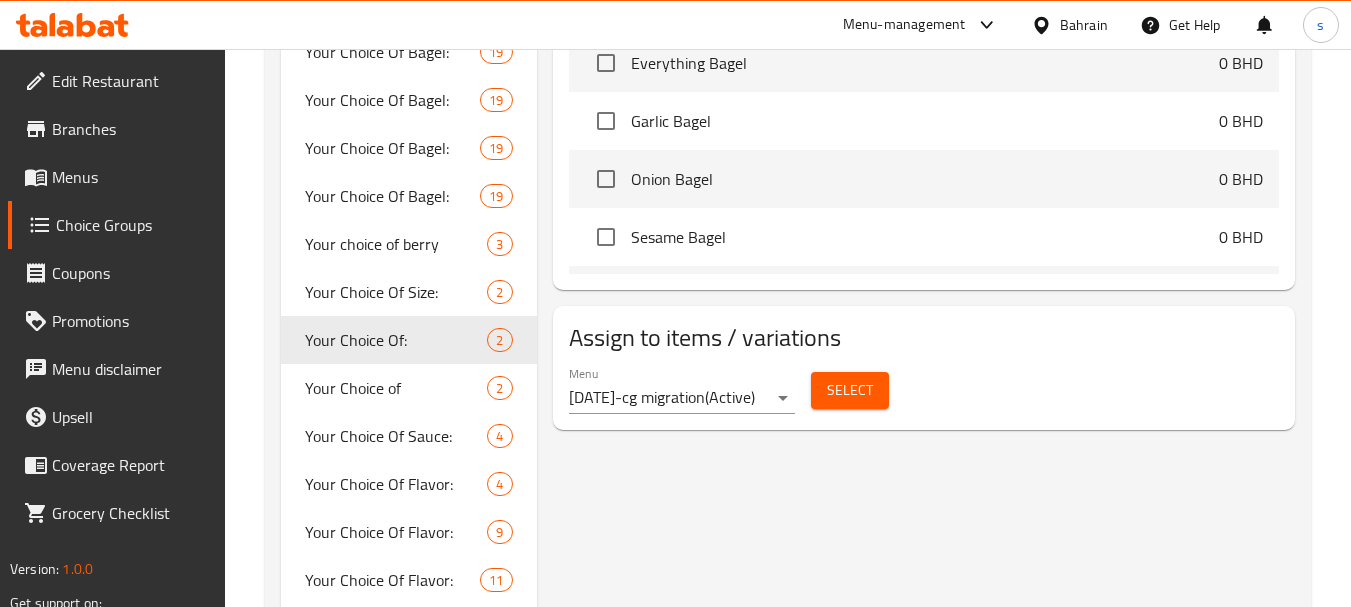 scroll, scrollTop: 972, scrollLeft: 0, axis: vertical 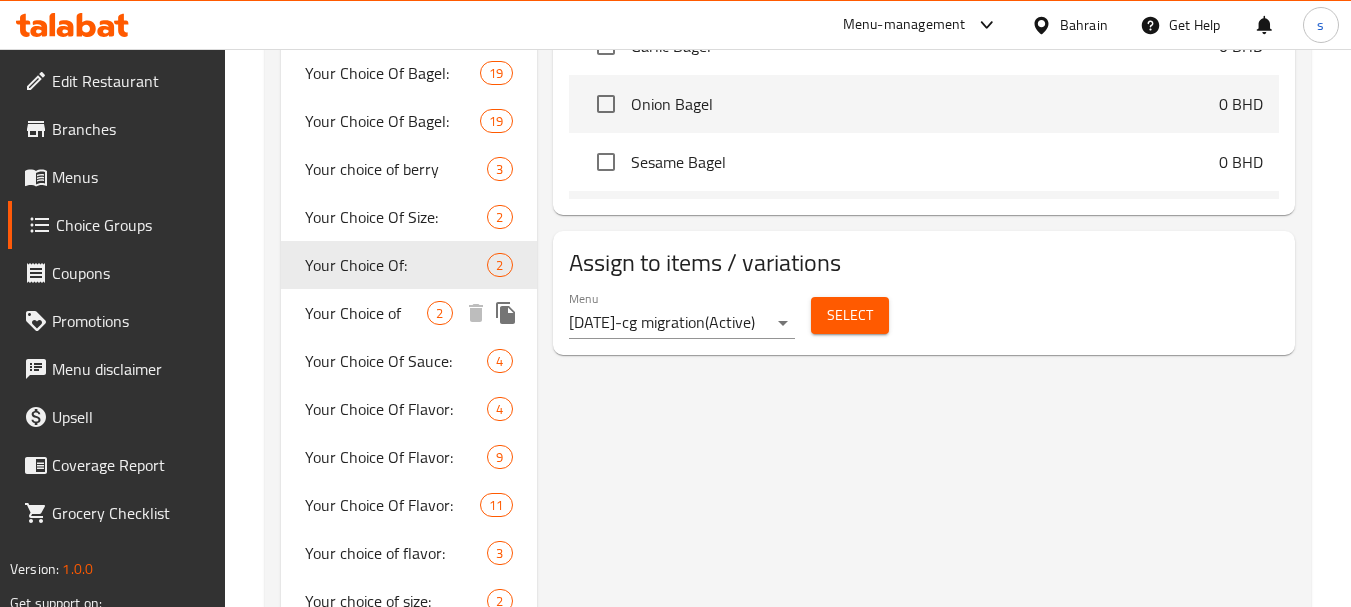 click on "Your Choice of" at bounding box center [366, 313] 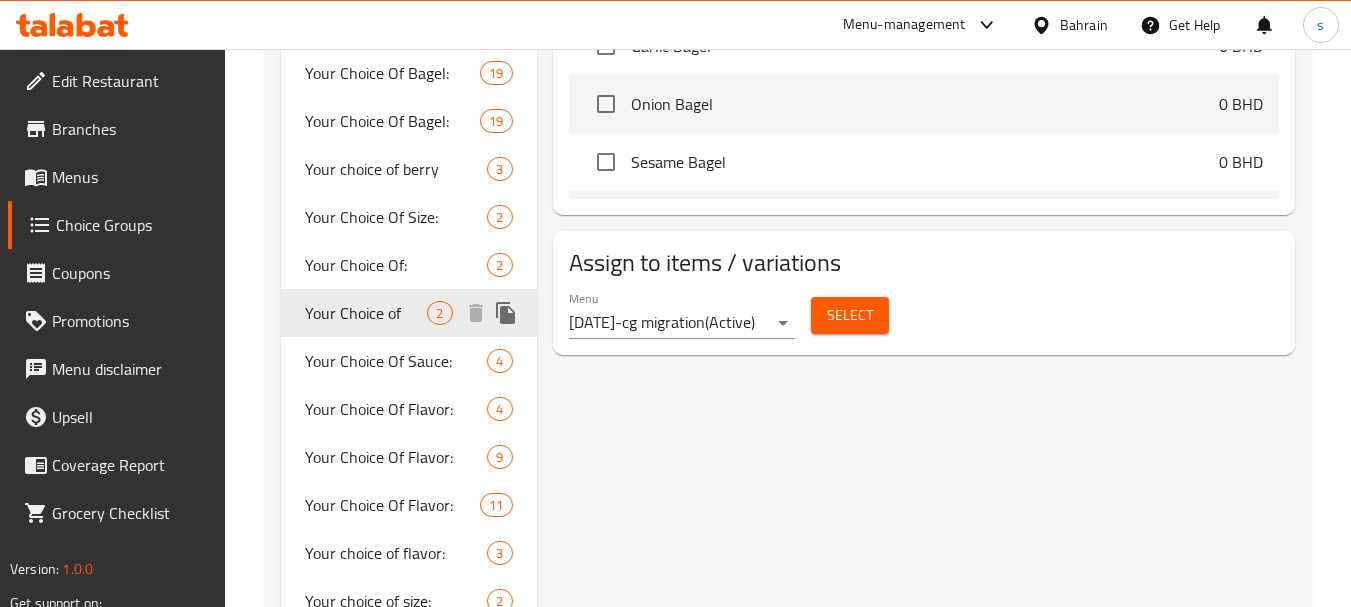 type on "Your Choice of" 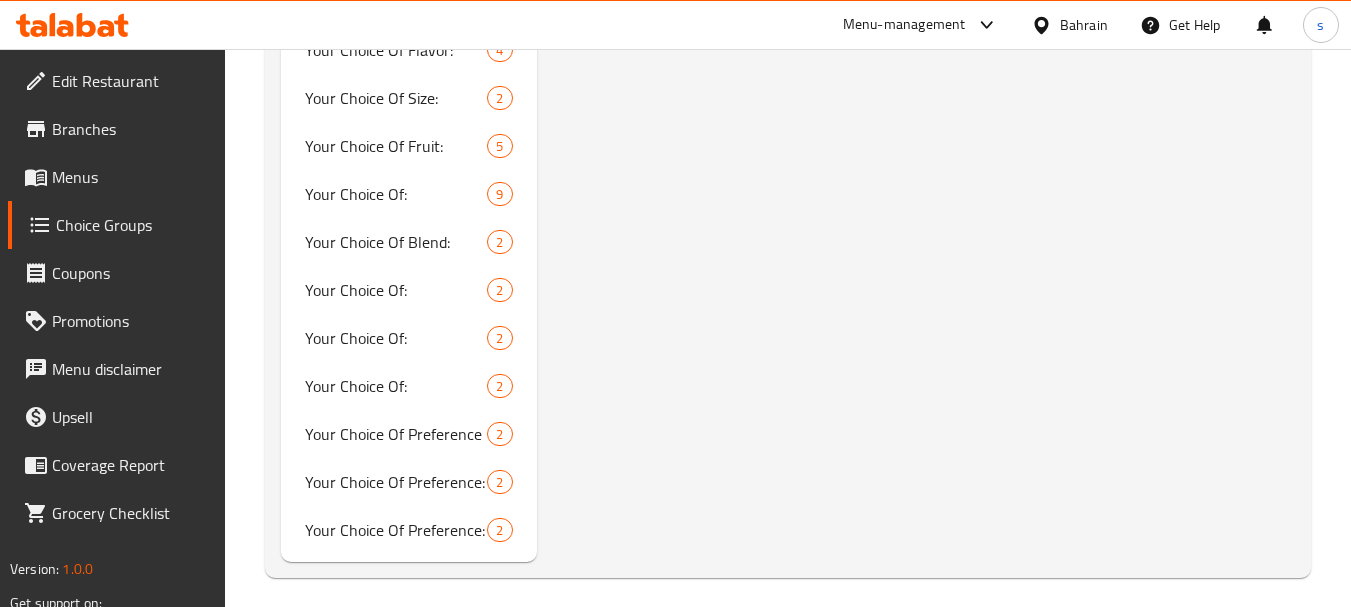 scroll, scrollTop: 2110, scrollLeft: 0, axis: vertical 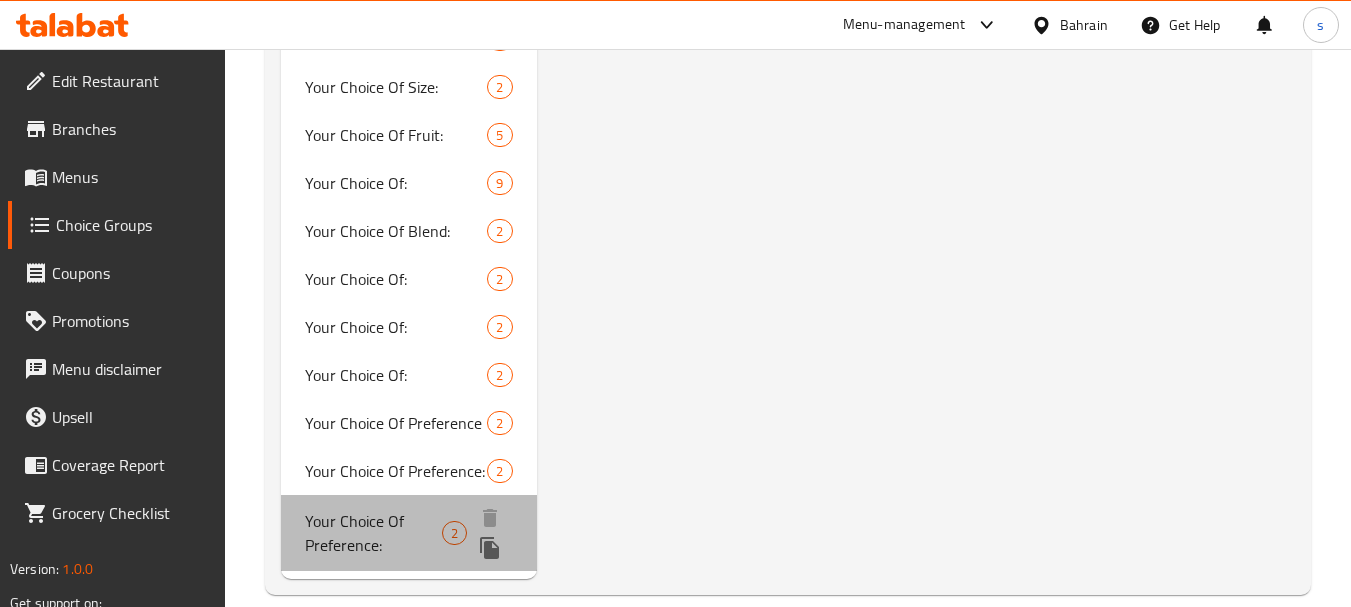 click on "Your Choice Of Preference:" at bounding box center (373, 533) 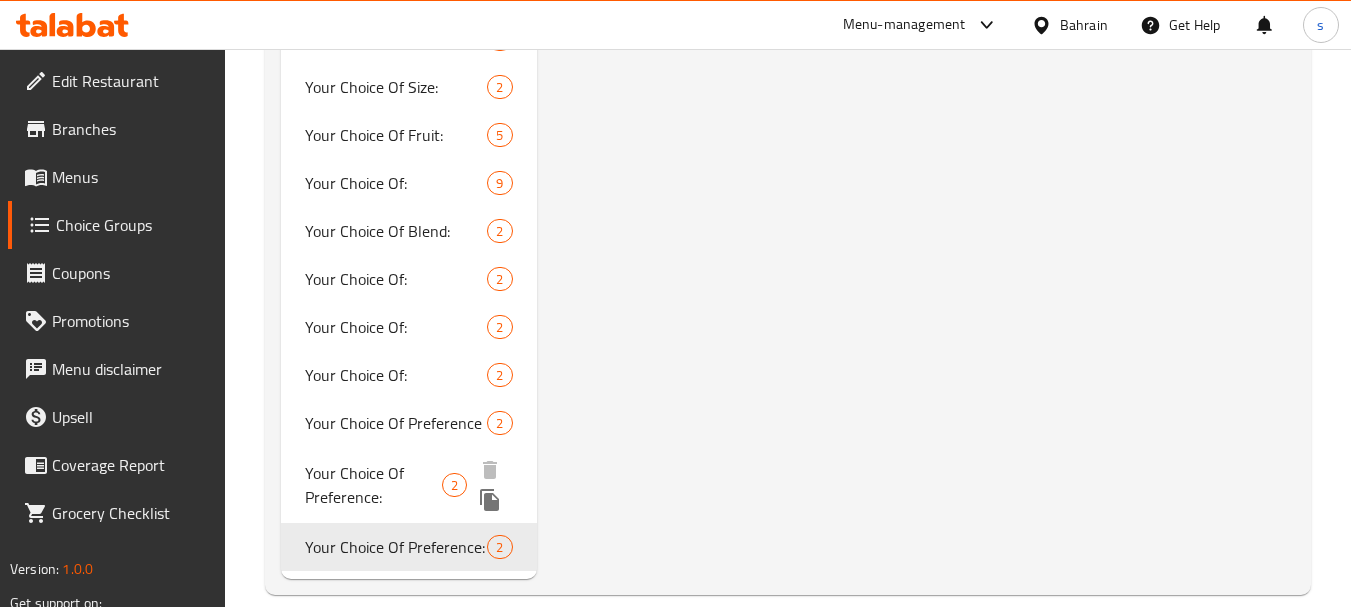type on "Your Choice Of Preference:" 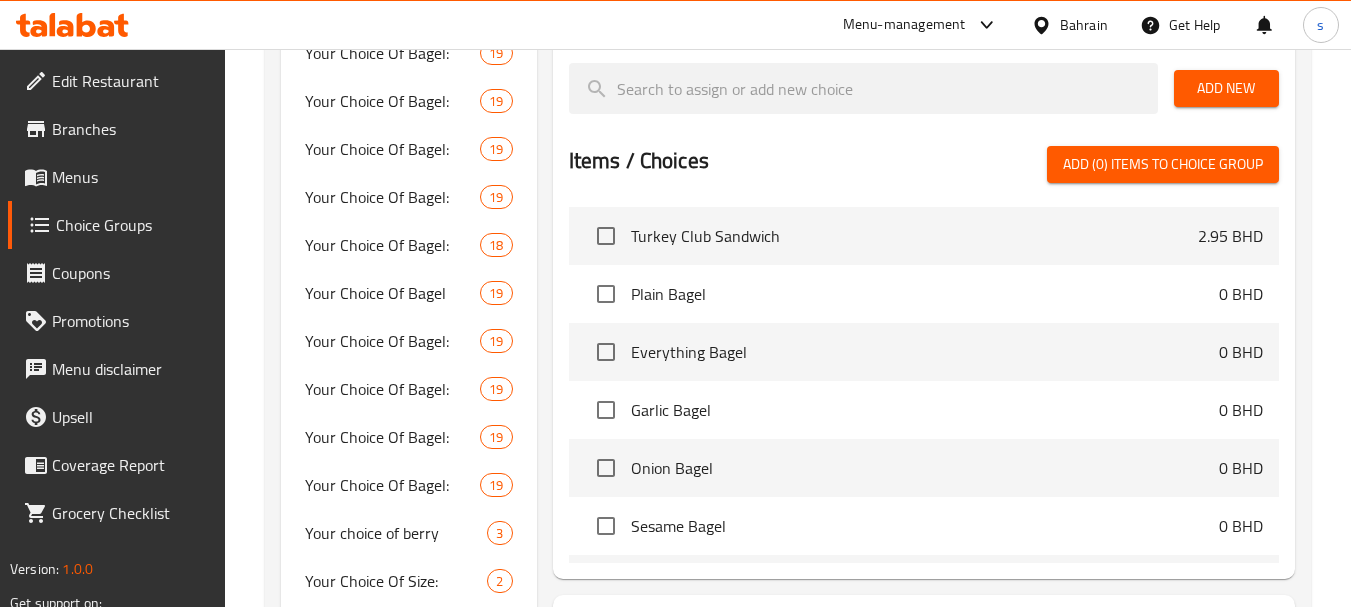 scroll, scrollTop: 610, scrollLeft: 0, axis: vertical 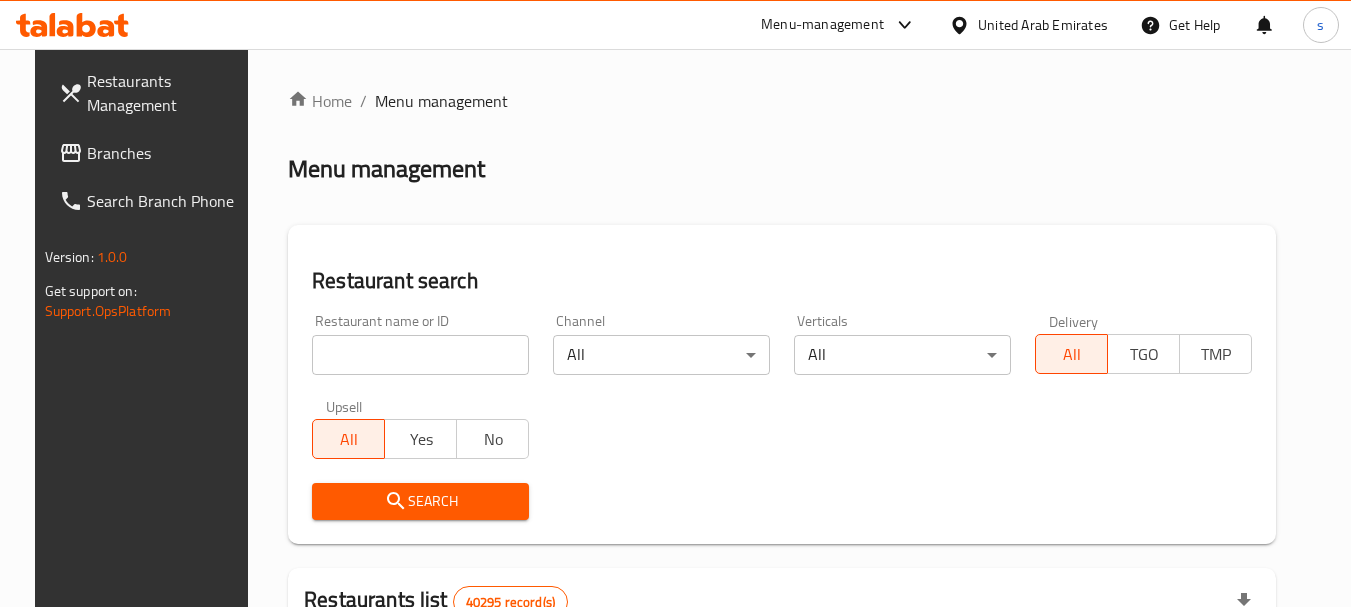 click on "Branches" at bounding box center (152, 153) 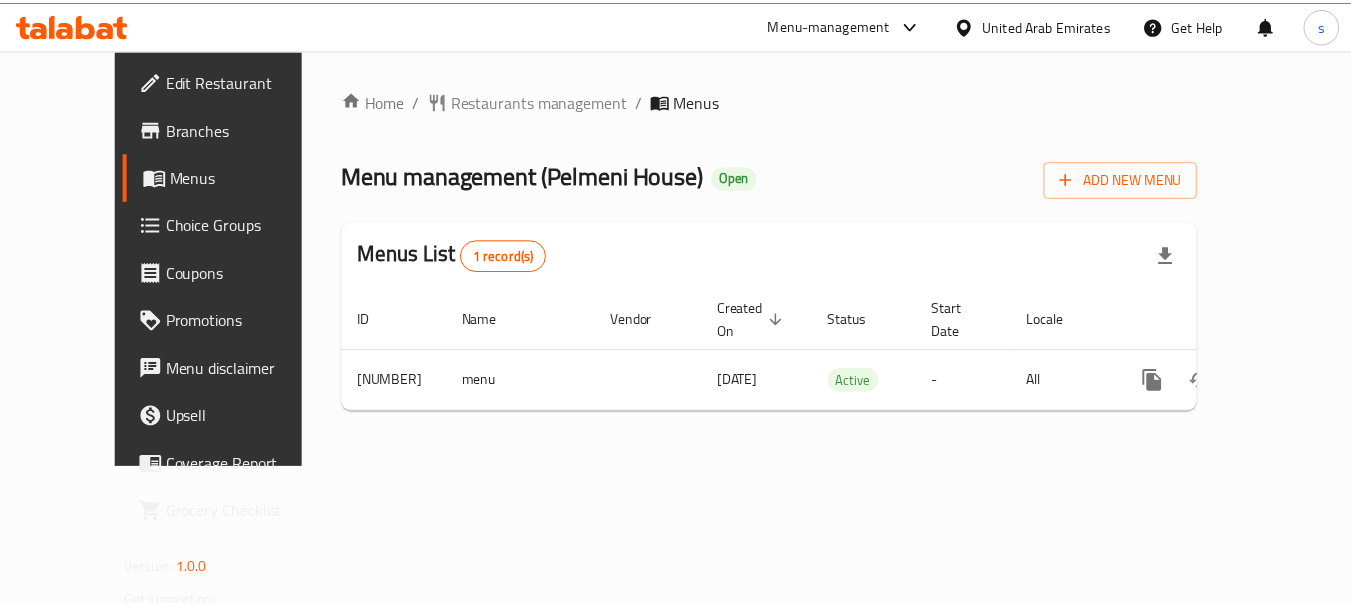 scroll, scrollTop: 0, scrollLeft: 0, axis: both 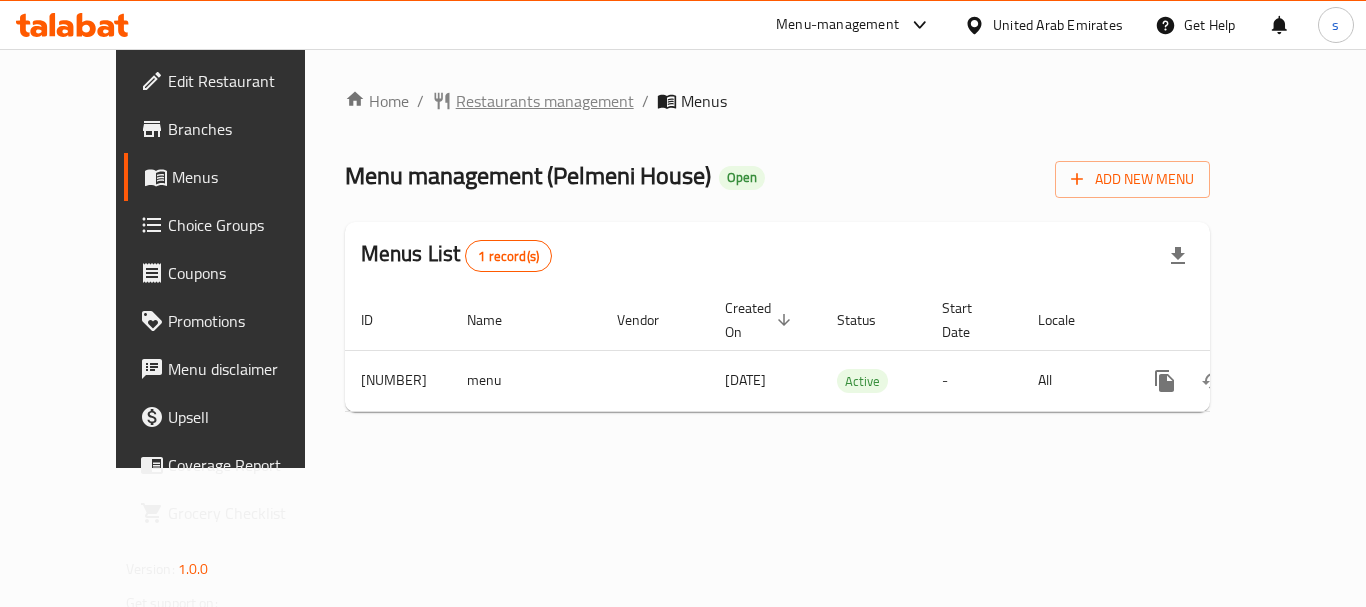 click on "Restaurants management" at bounding box center (545, 101) 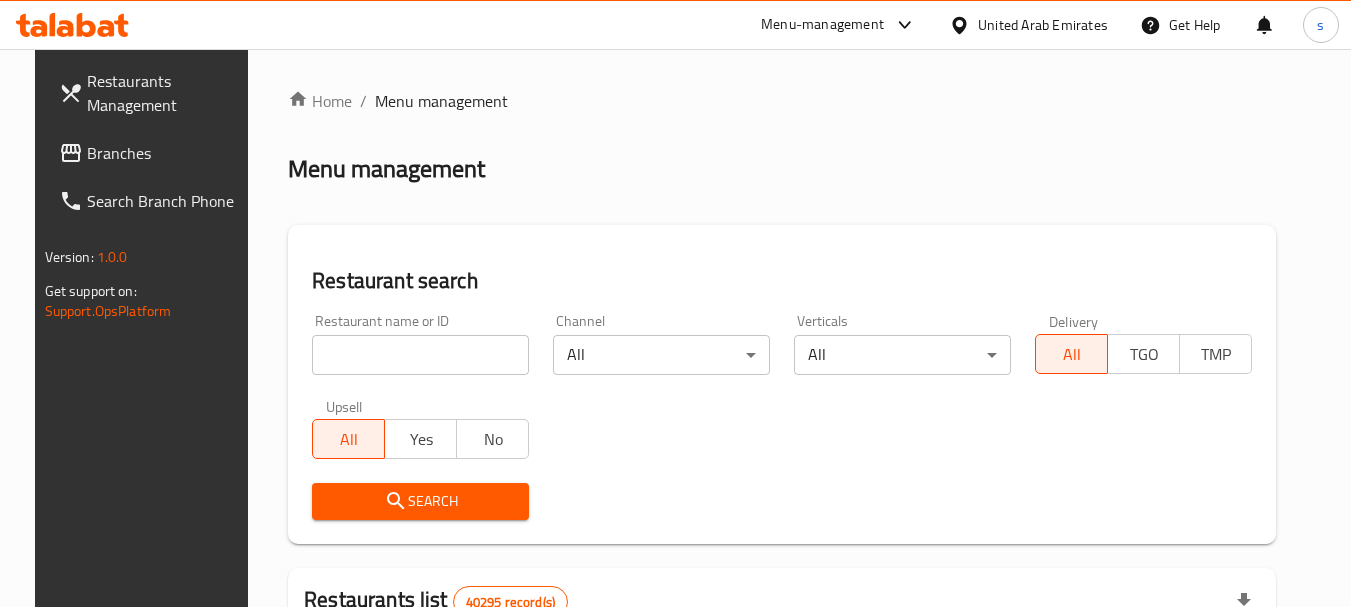click at bounding box center (420, 355) 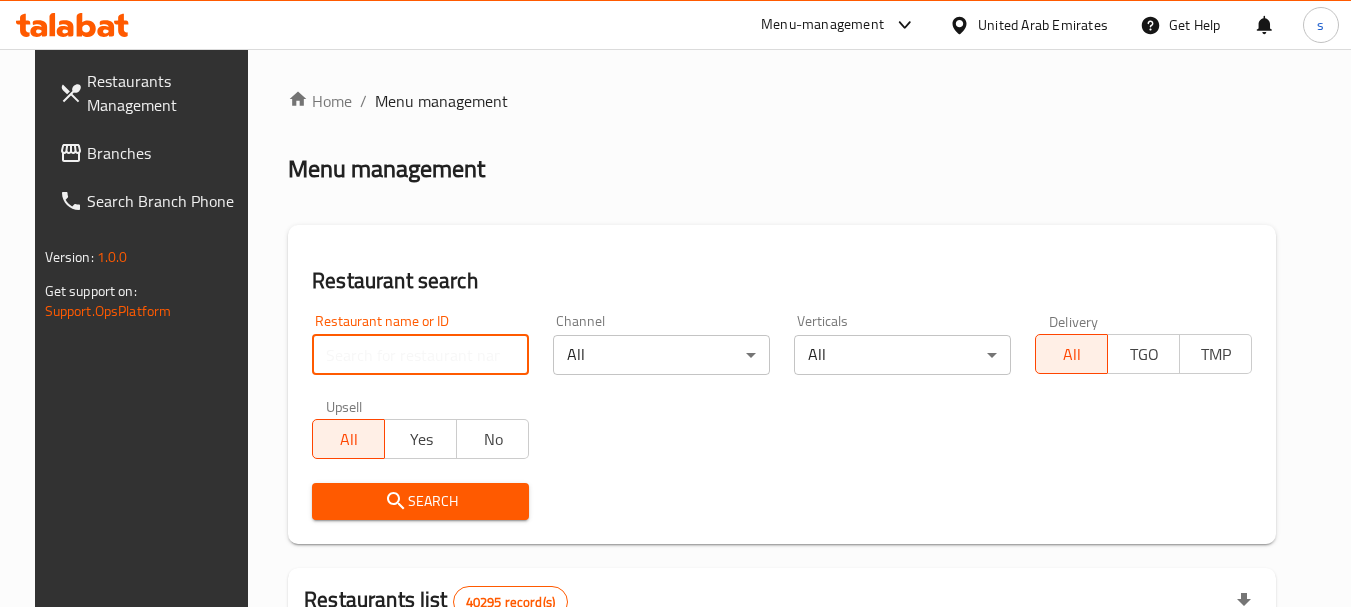 paste on "671987" 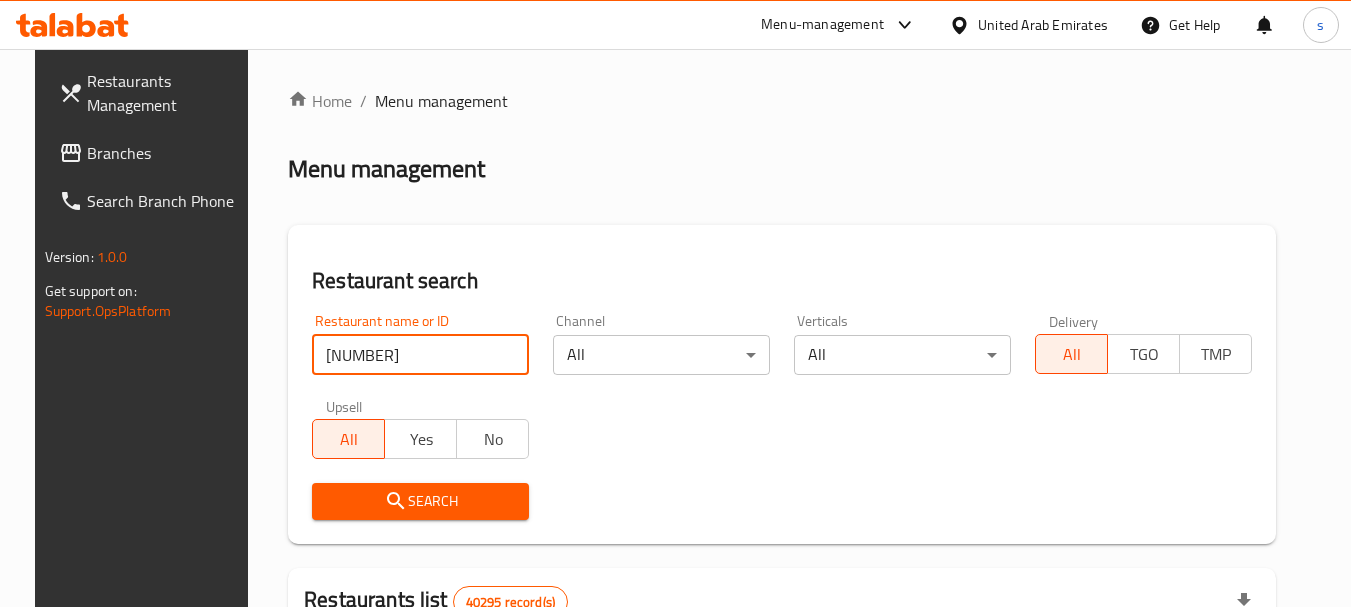 type on "671987" 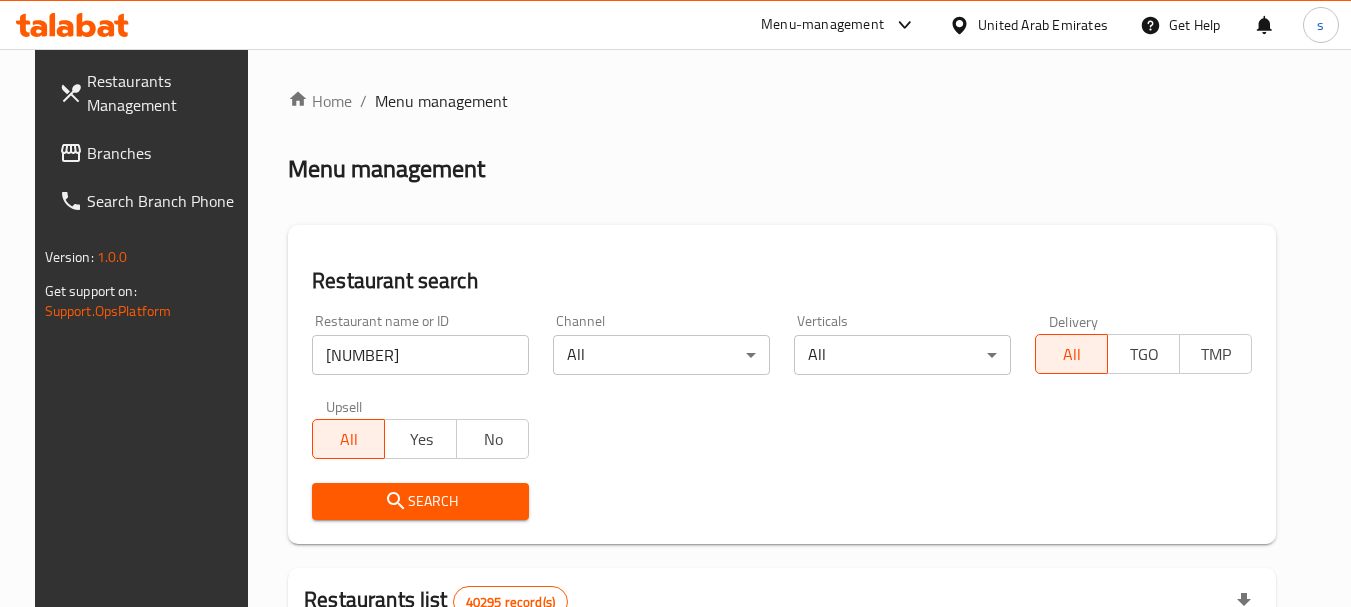 click 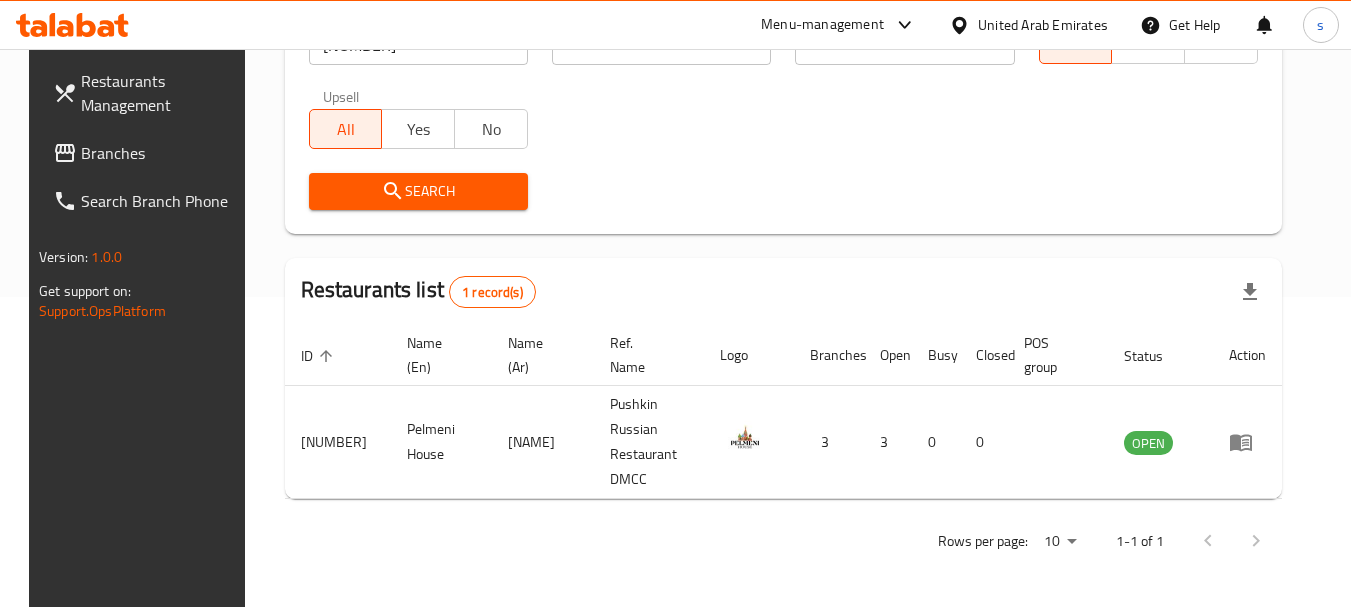 scroll, scrollTop: 268, scrollLeft: 0, axis: vertical 